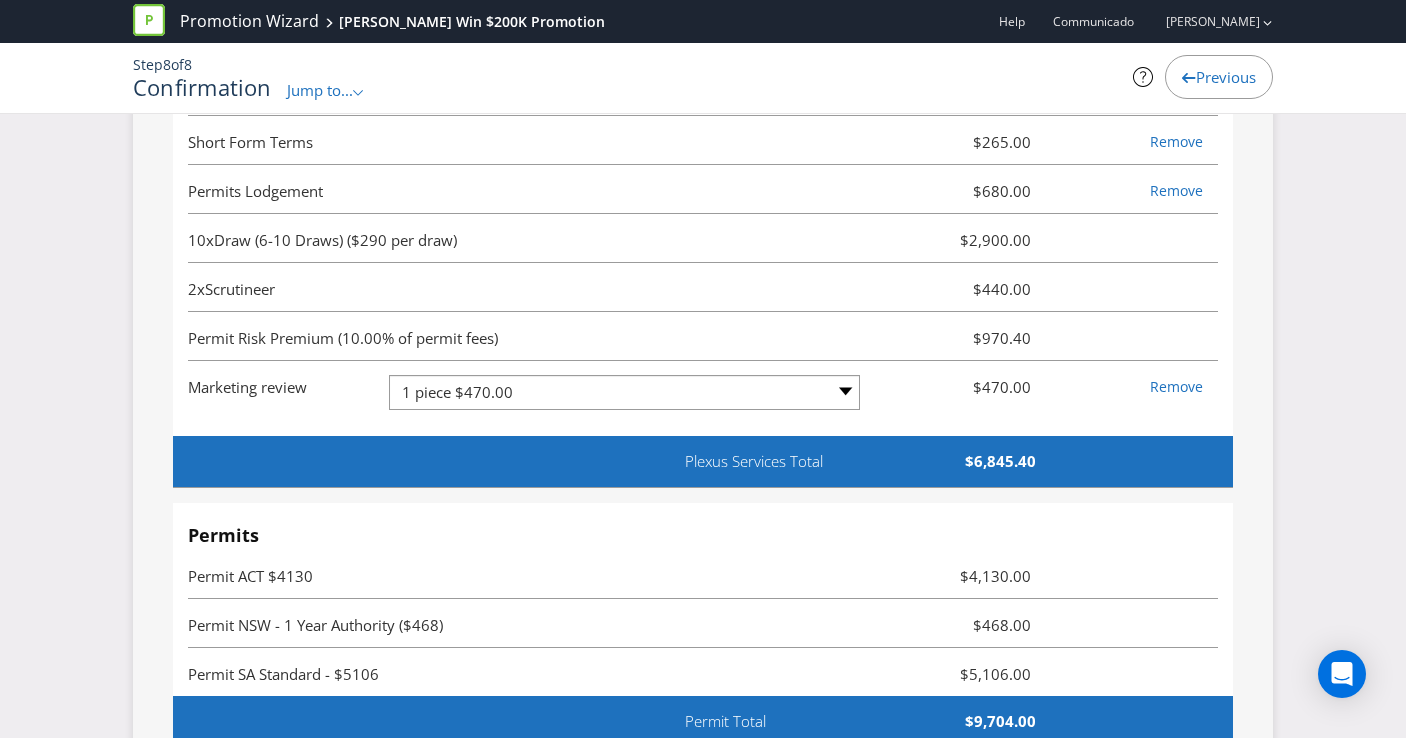 scroll, scrollTop: 6987, scrollLeft: 0, axis: vertical 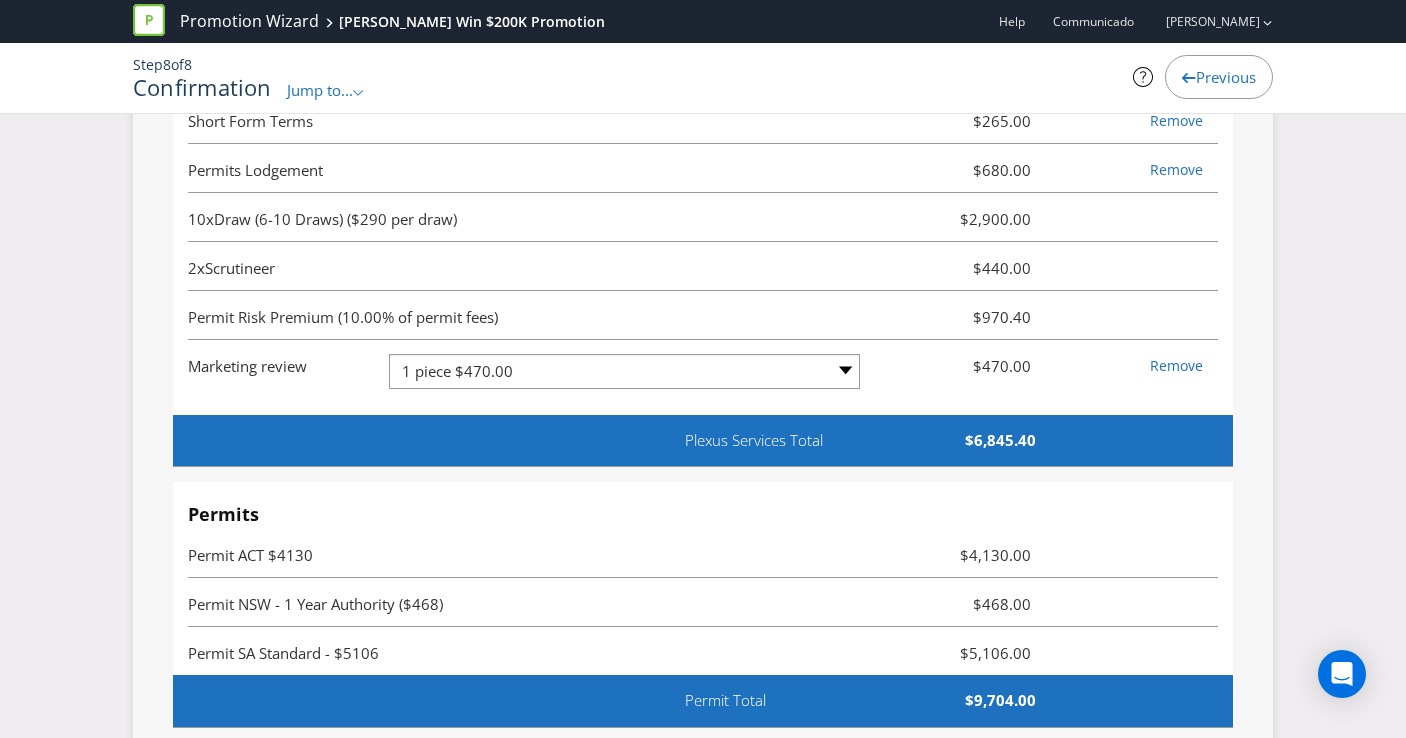 click 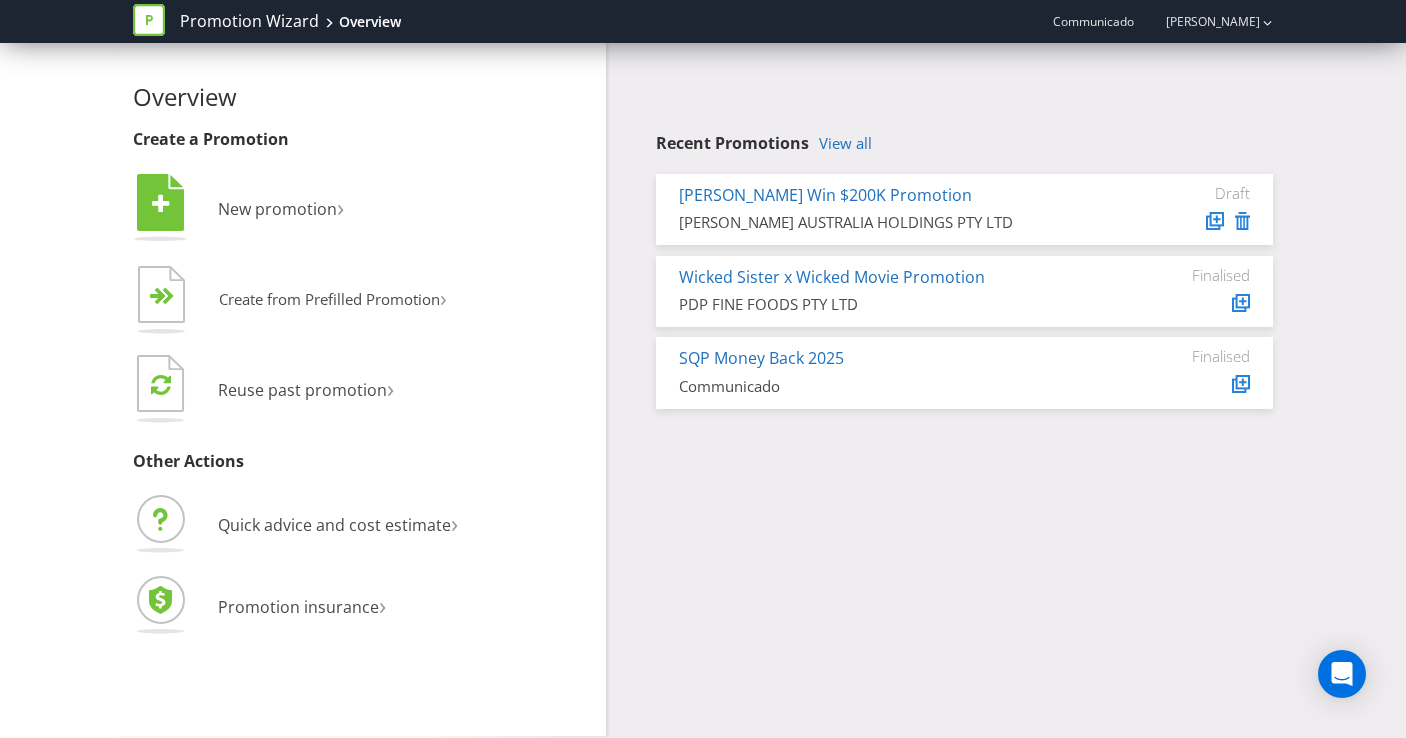 scroll, scrollTop: 0, scrollLeft: 0, axis: both 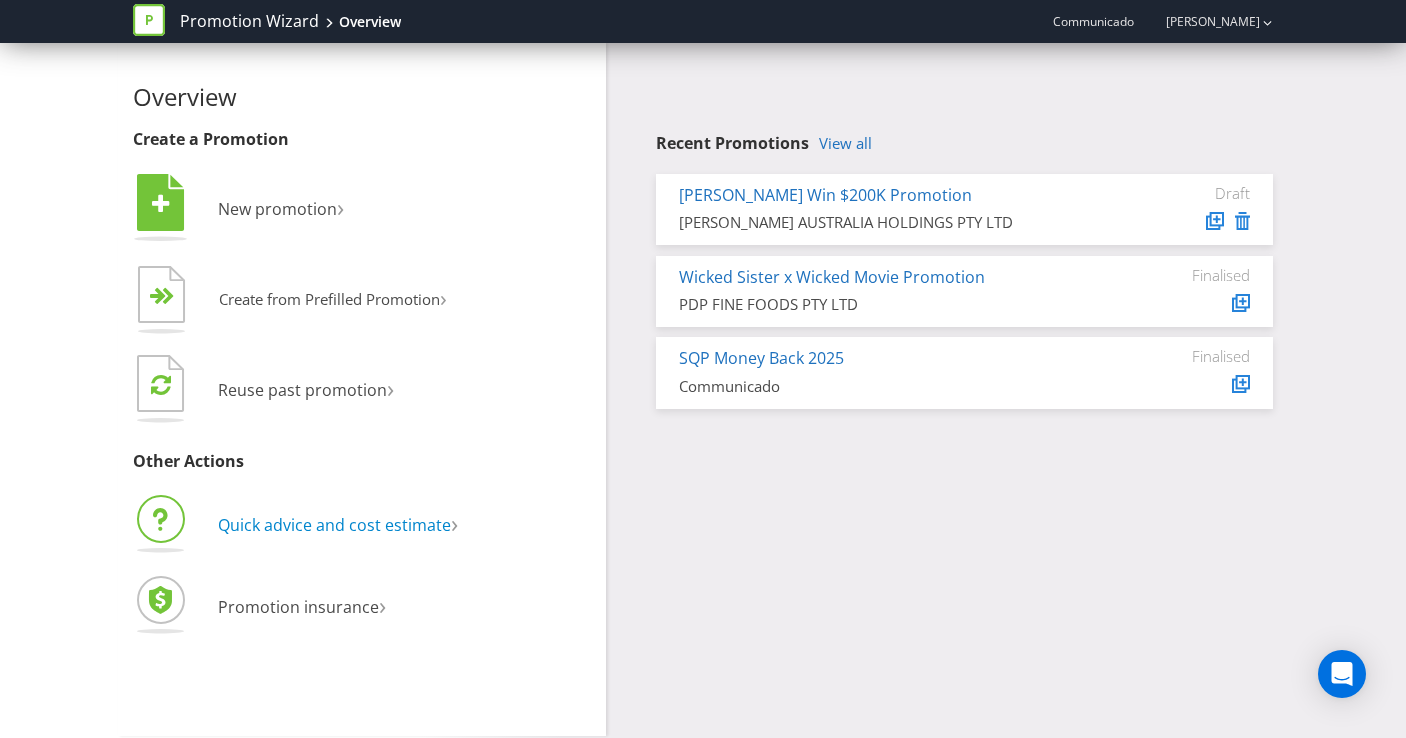 click on "Quick advice and cost estimate" at bounding box center [334, 525] 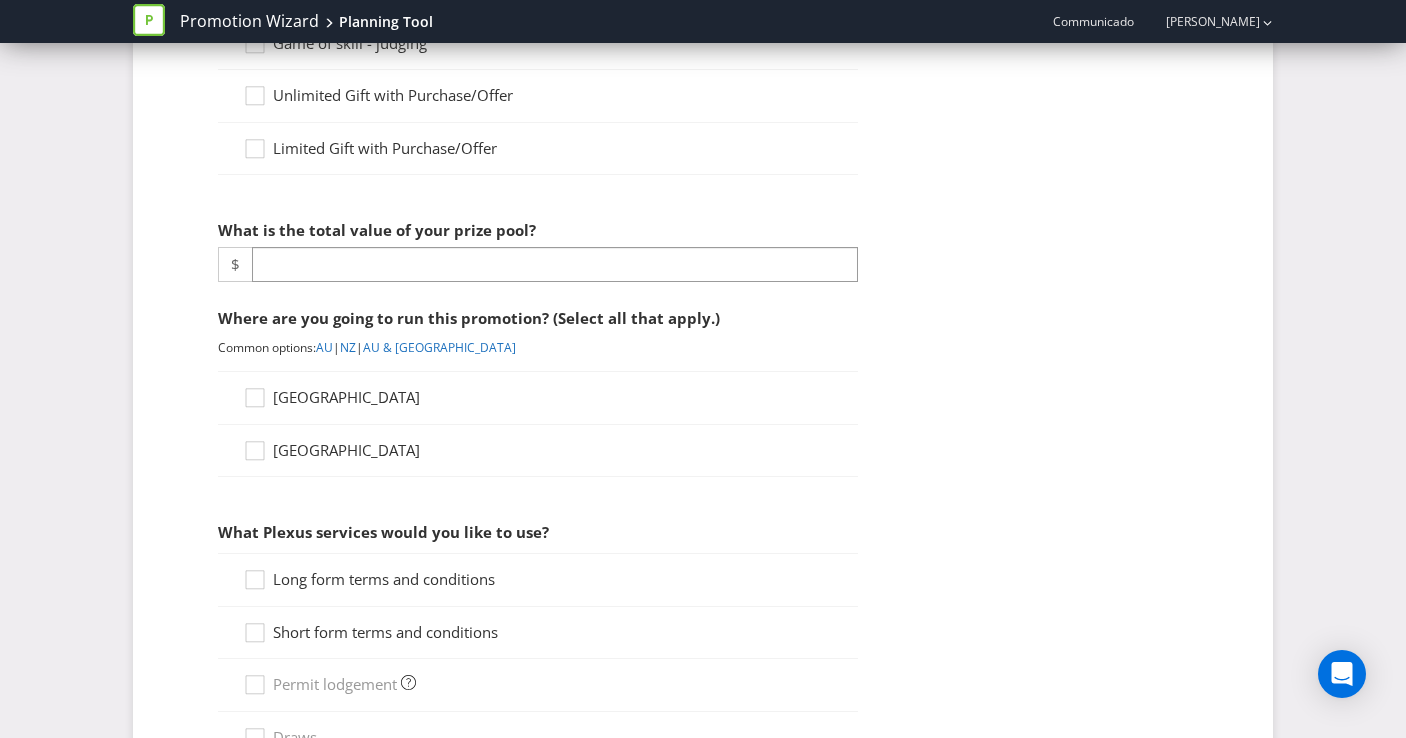 scroll, scrollTop: 426, scrollLeft: 0, axis: vertical 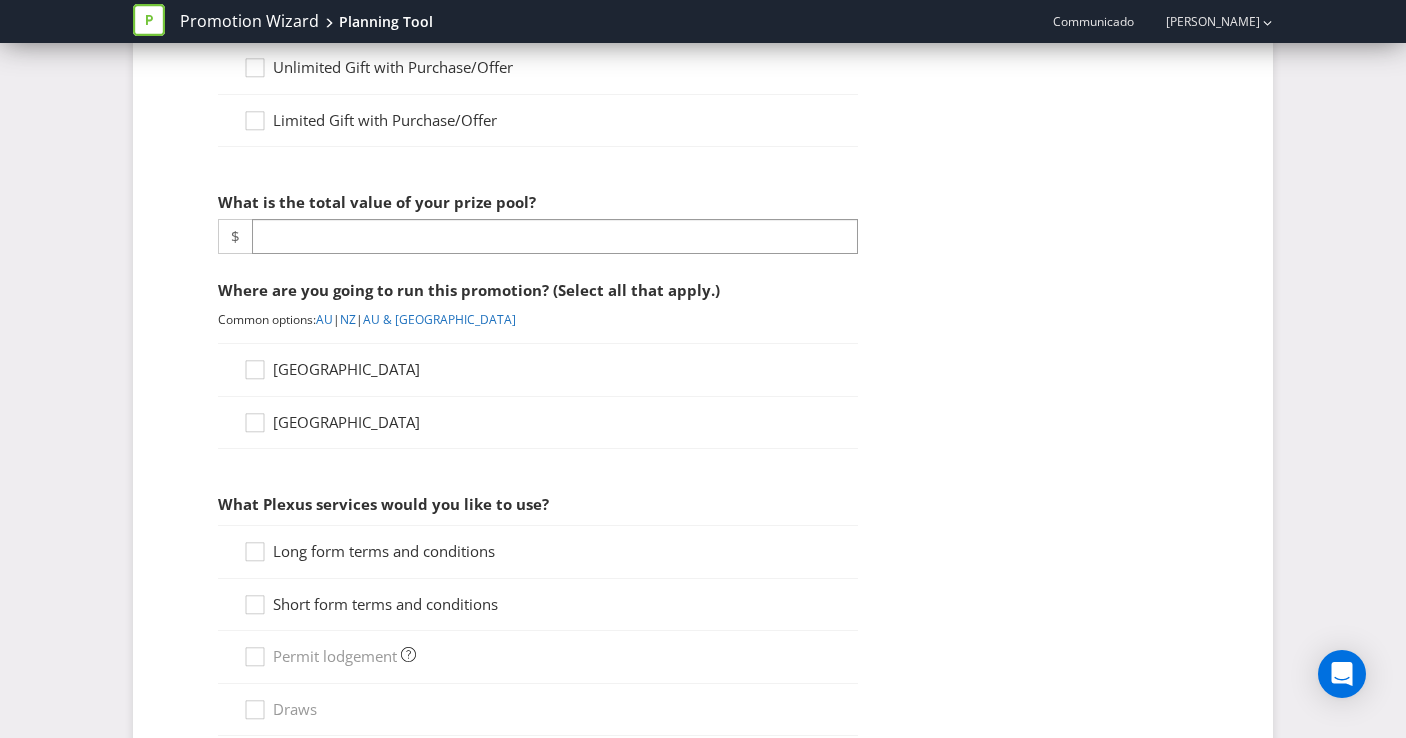 click 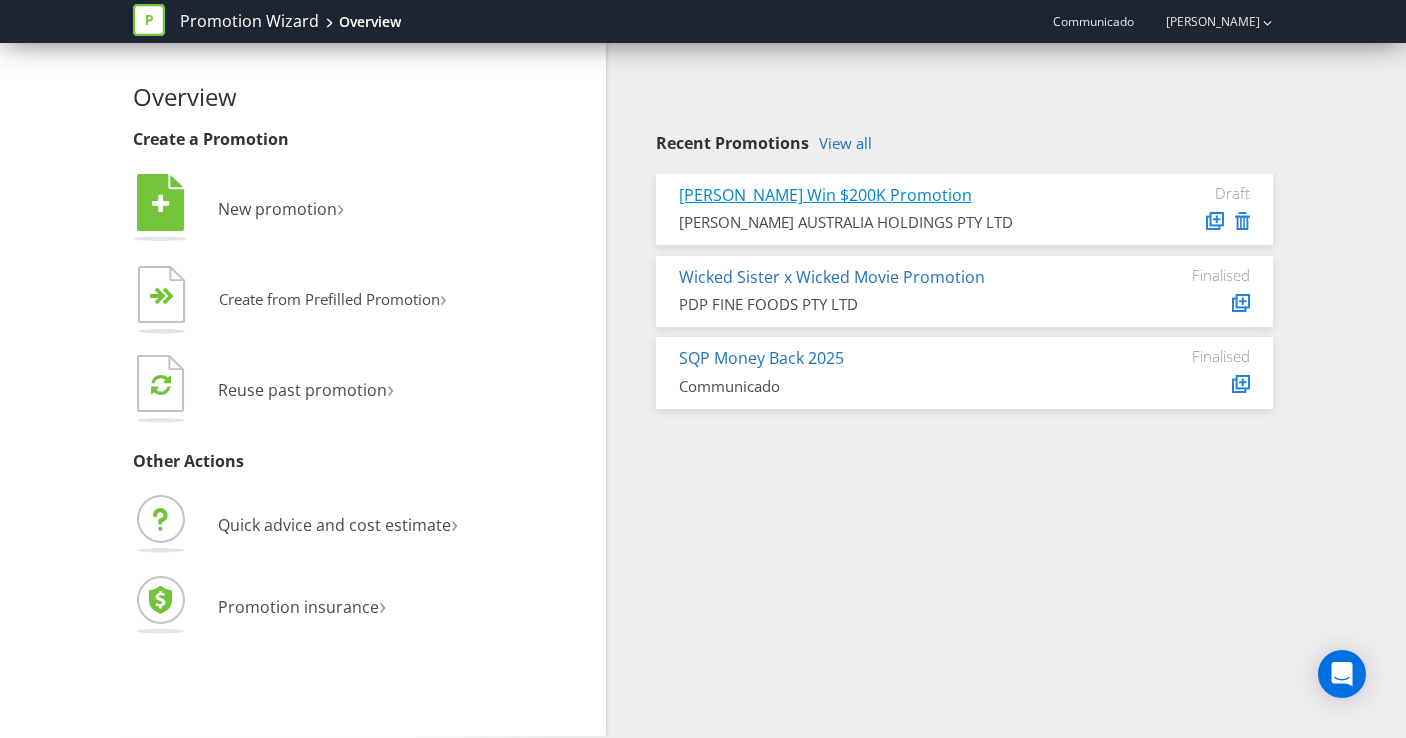 click on "[PERSON_NAME] Win $200K Promotion" at bounding box center (825, 195) 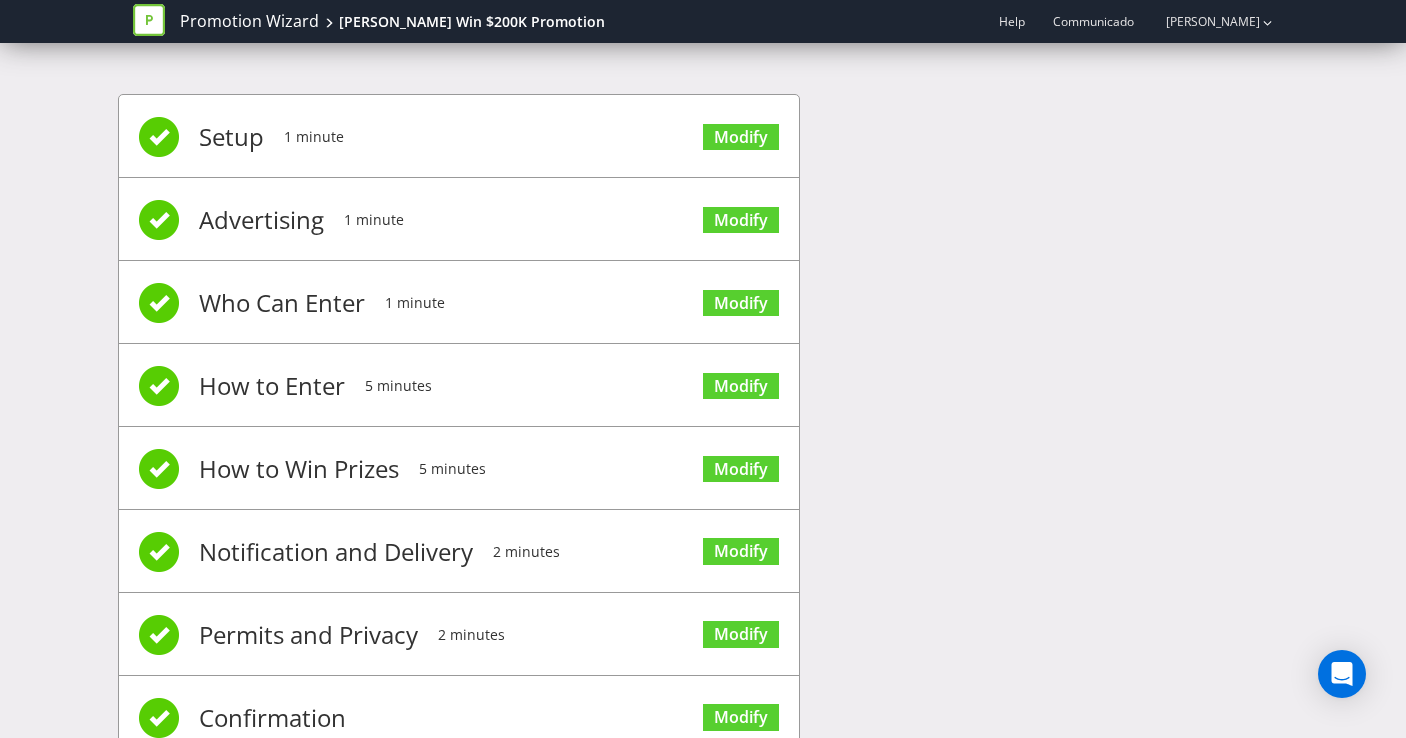 scroll, scrollTop: 68, scrollLeft: 0, axis: vertical 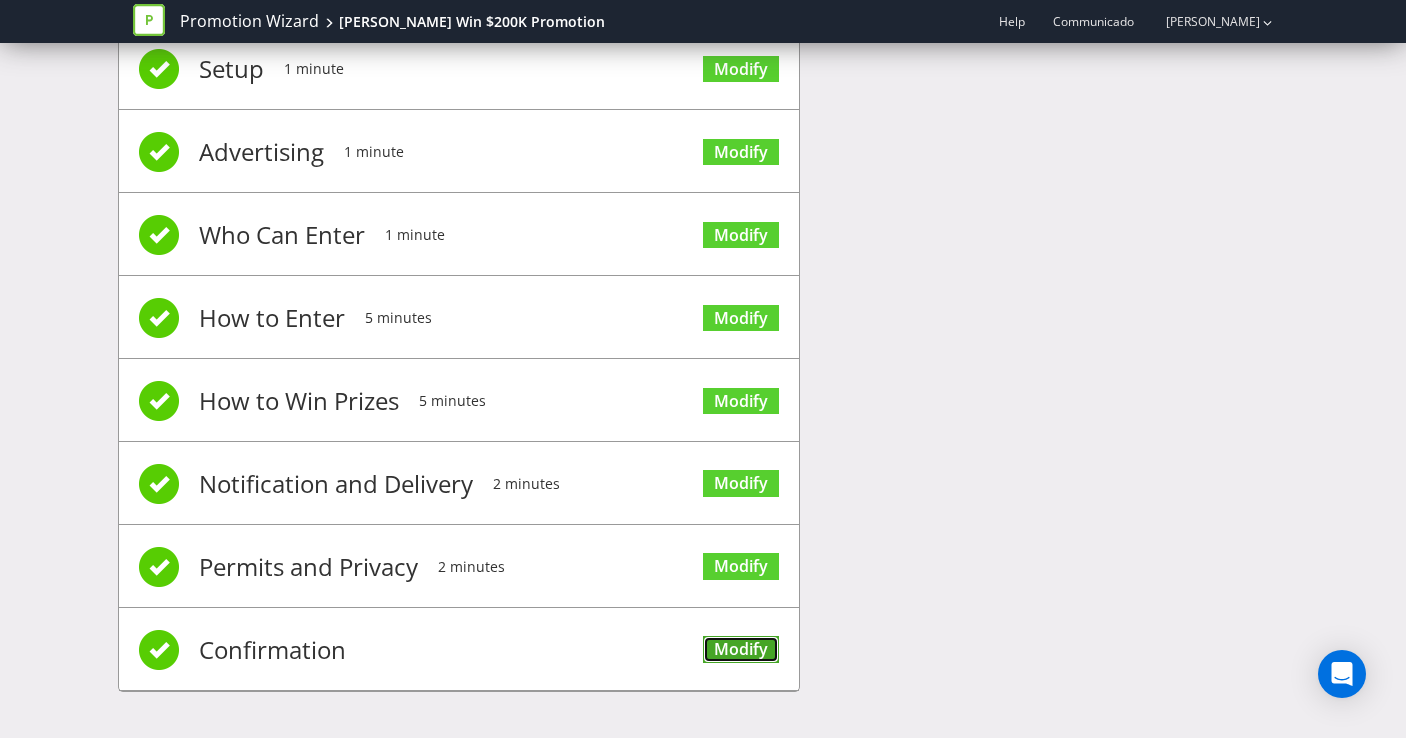 click on "Modify" at bounding box center [741, 649] 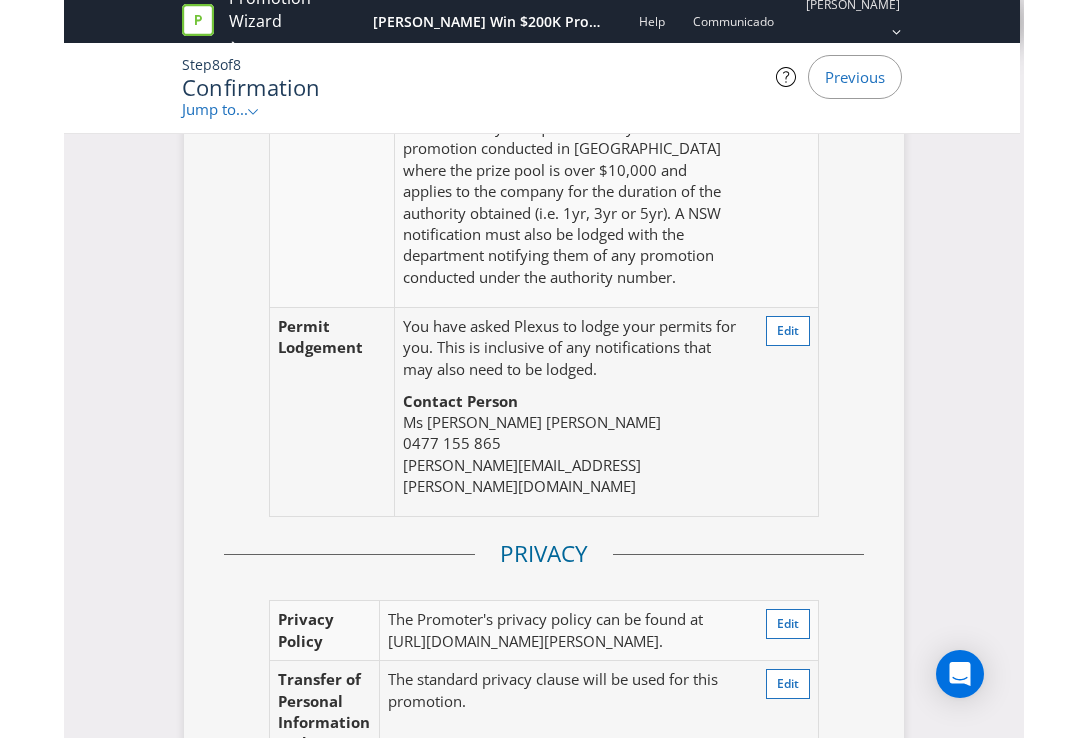 scroll, scrollTop: 7049, scrollLeft: 0, axis: vertical 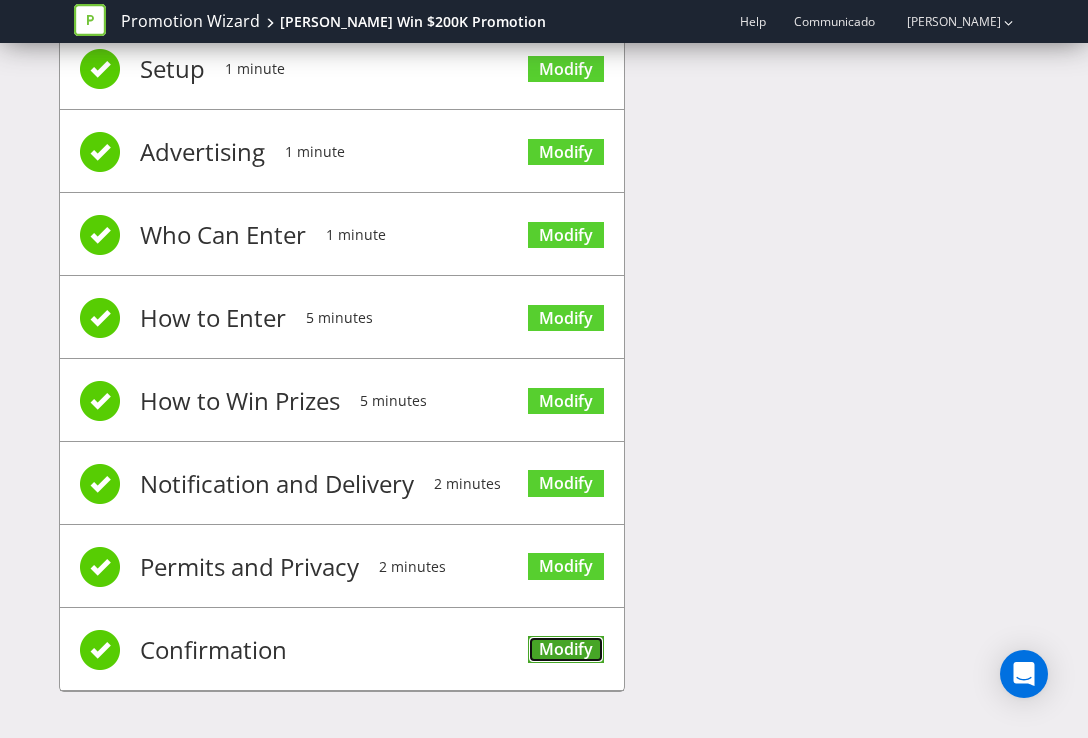 click on "Modify" at bounding box center (566, 649) 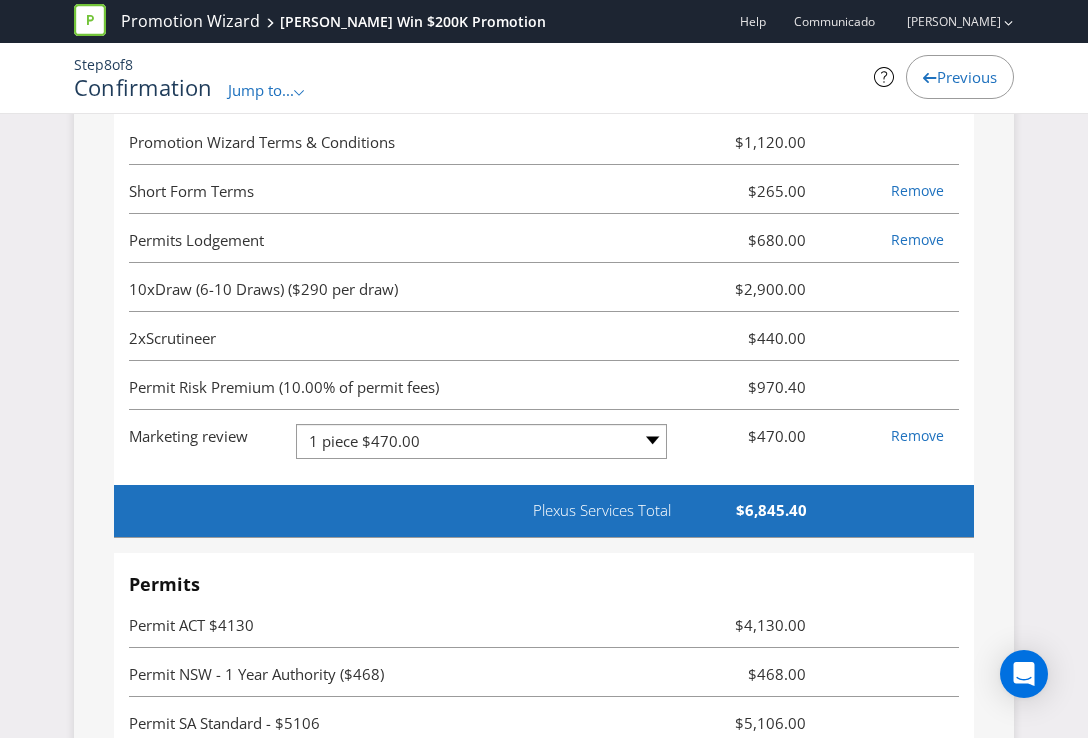 scroll, scrollTop: 7266, scrollLeft: 0, axis: vertical 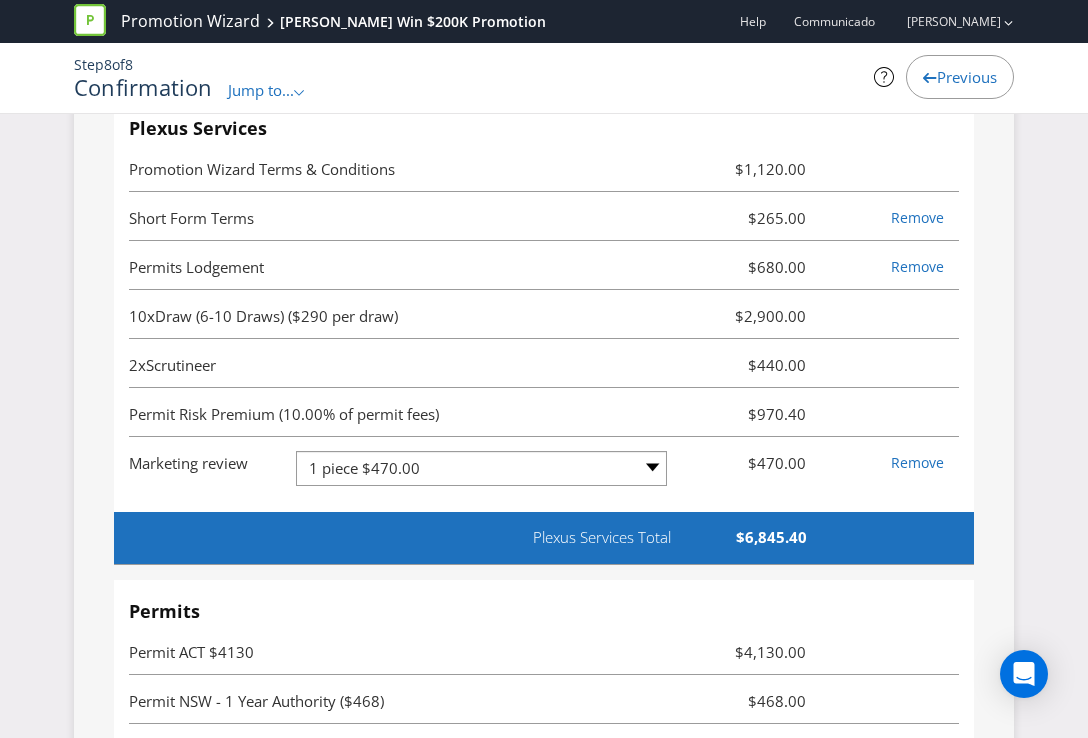 click 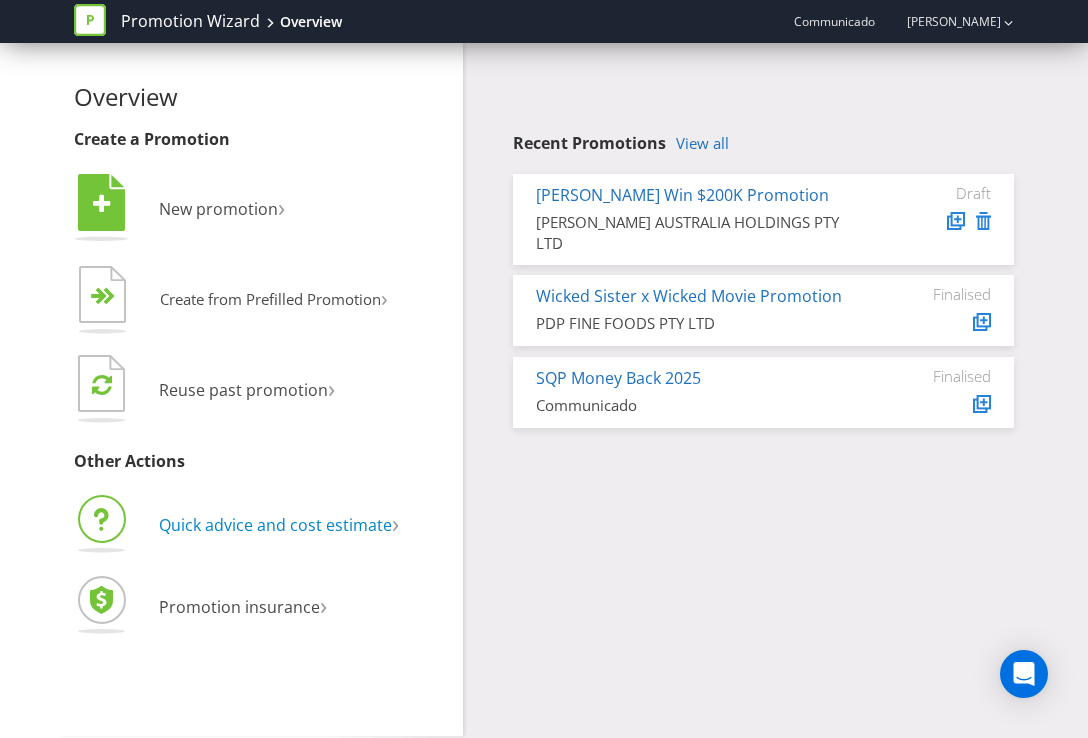 click on "Quick advice and cost estimate" at bounding box center (275, 525) 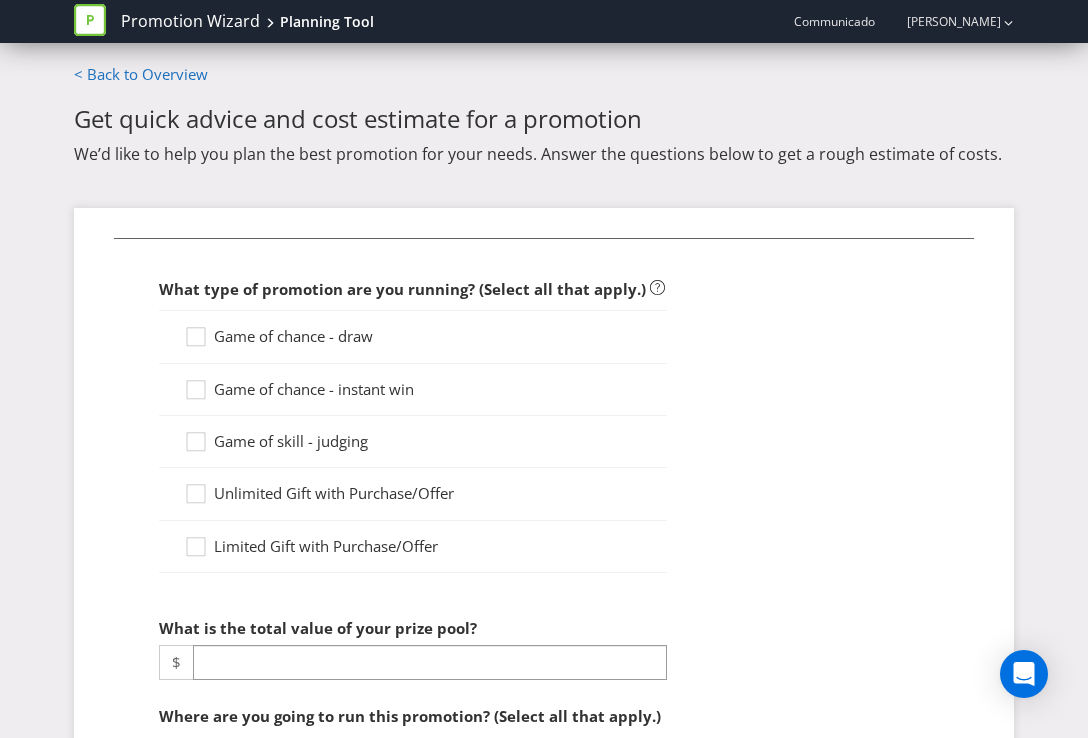click on "Game of chance - draw" at bounding box center (293, 336) 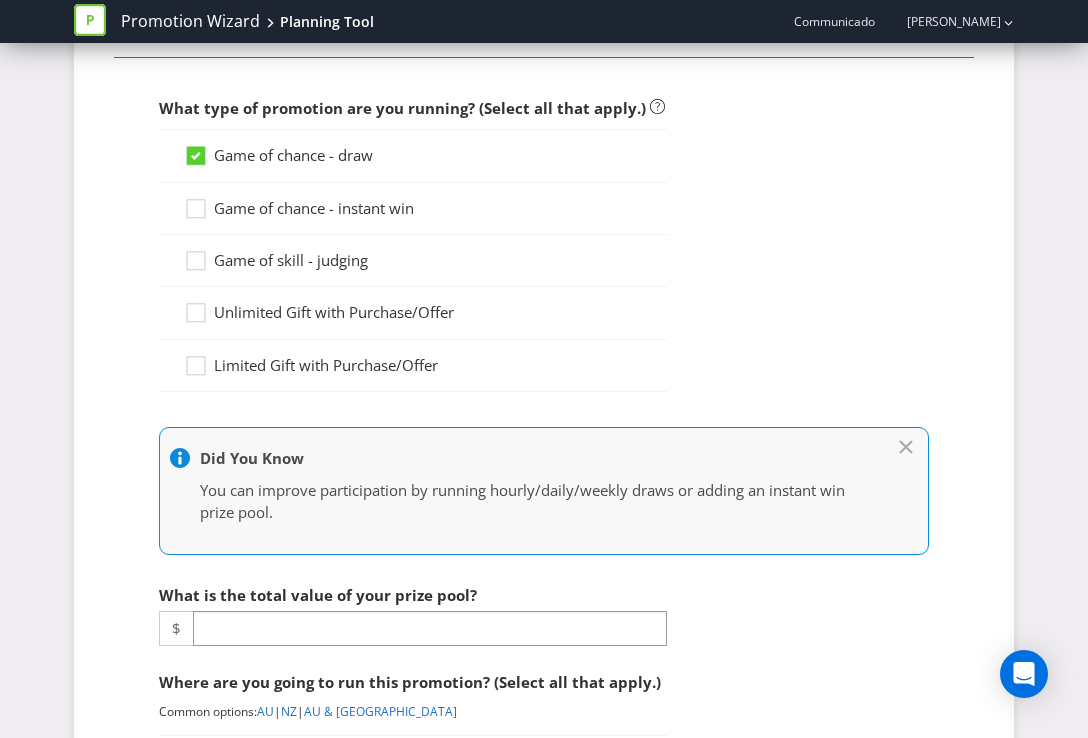 scroll, scrollTop: 183, scrollLeft: 0, axis: vertical 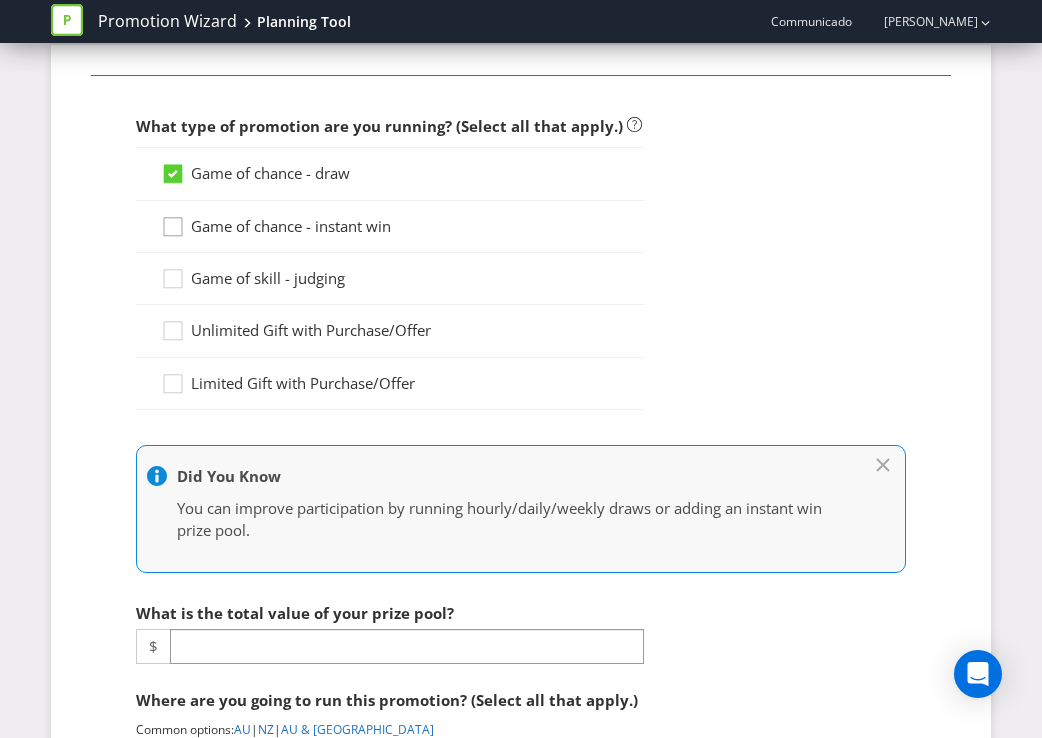 click 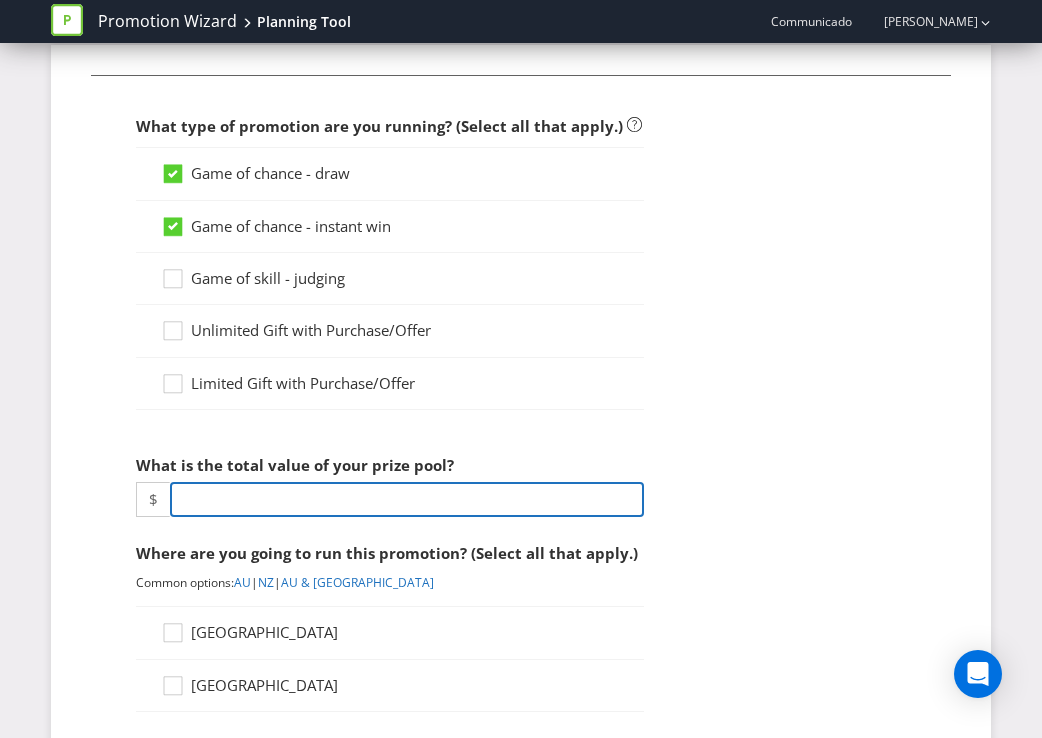 click at bounding box center (407, 499) 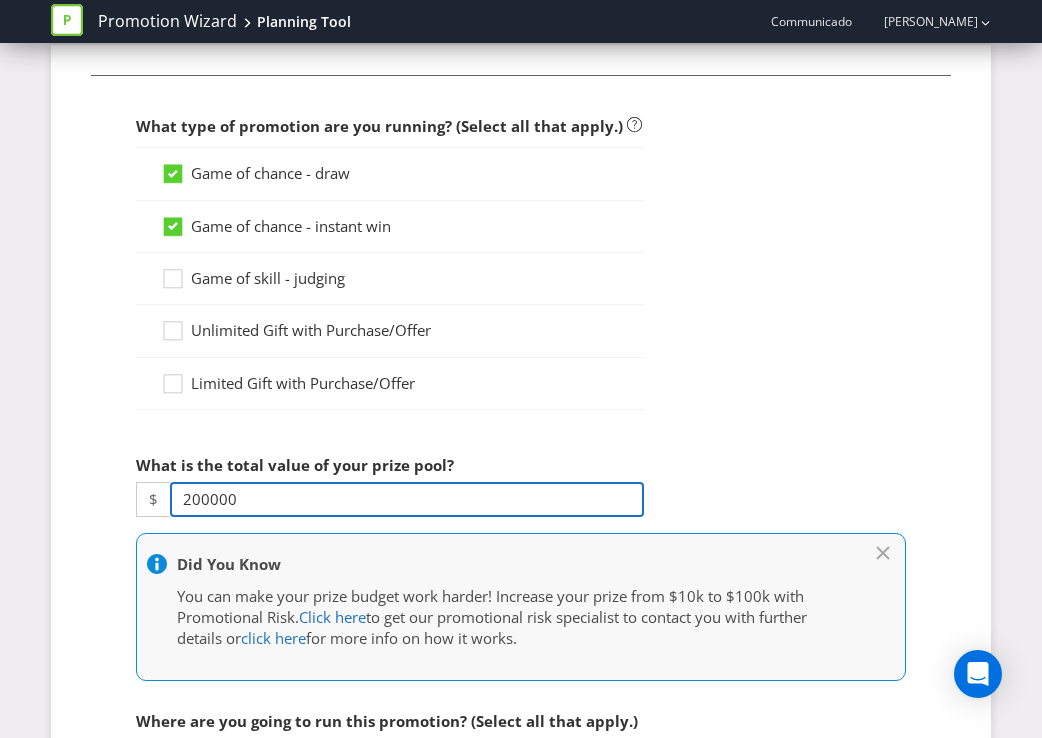 type on "200000" 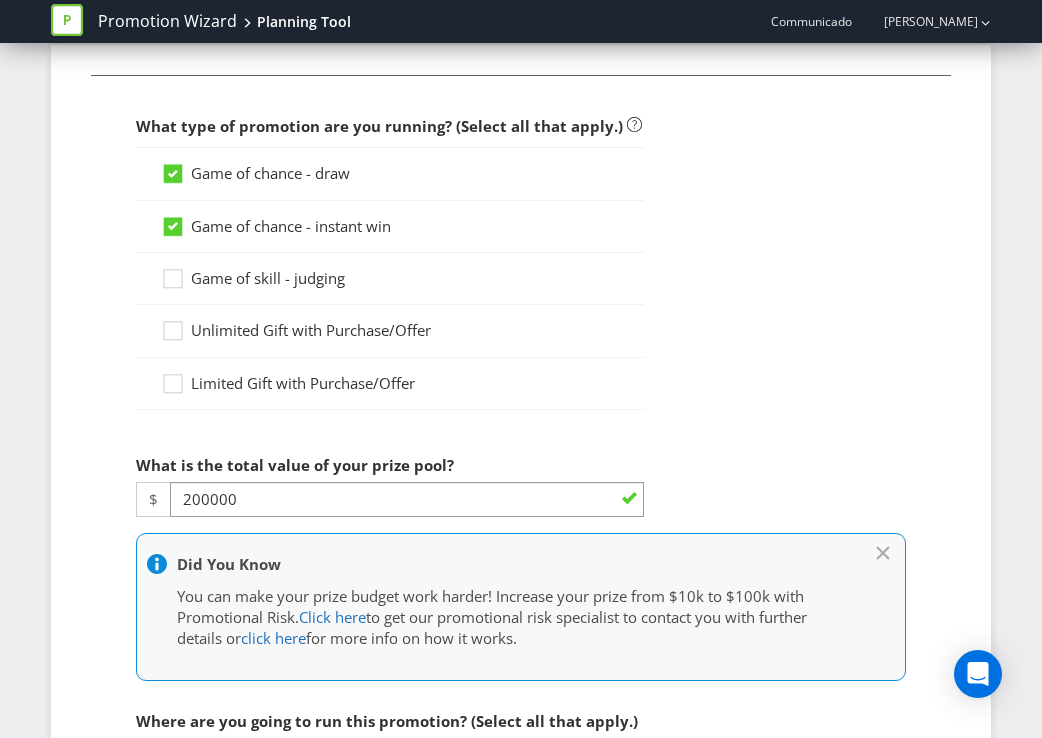 click on "What type of promotion are you running? (Select all that apply.)   Game of chance - draw   Game of chance - instant win   Game of skill - judging   Unlimited Gift with Purchase/Offer   Limited Gift with Purchase/Offer       What is the total value of your prize pool?   $ 200000   Did You Know You can make your prize budget work harder! Increase your prize from $10k to $100k with Promotional Risk.  Click here  to get our promotional risk specialist to contact you with further details or  click here  for more info on how it works. Where are you going to run this promotion? (Select all that apply.)  Common options:  AU  |  [GEOGRAPHIC_DATA]  |  AU & NZ [GEOGRAPHIC_DATA]   [GEOGRAPHIC_DATA]       What Plexus services would you like to use?   Long form terms and conditions   Short form terms and conditions   Permit lodgement   Draws   Artwork Review   Image Release   Winners Release   Winner Publication in Newspaper   Web Hosting   Privacy Review   Prize Supplier Agreement   Winner contact service" at bounding box center [521, 849] 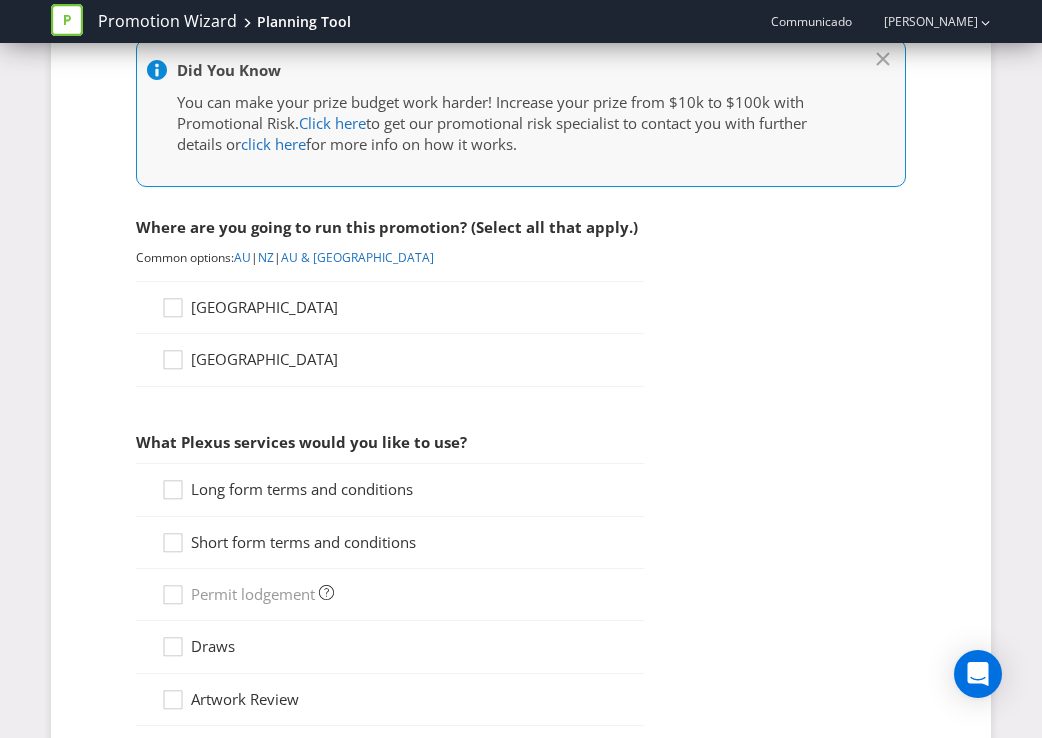 scroll, scrollTop: 661, scrollLeft: 0, axis: vertical 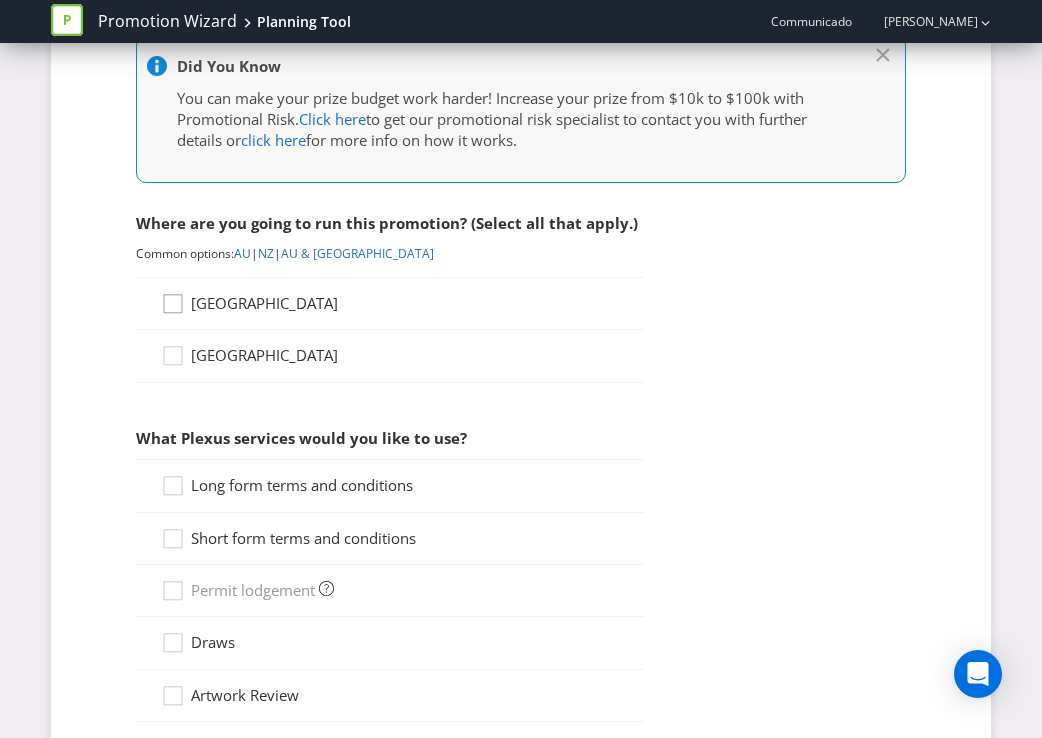 click 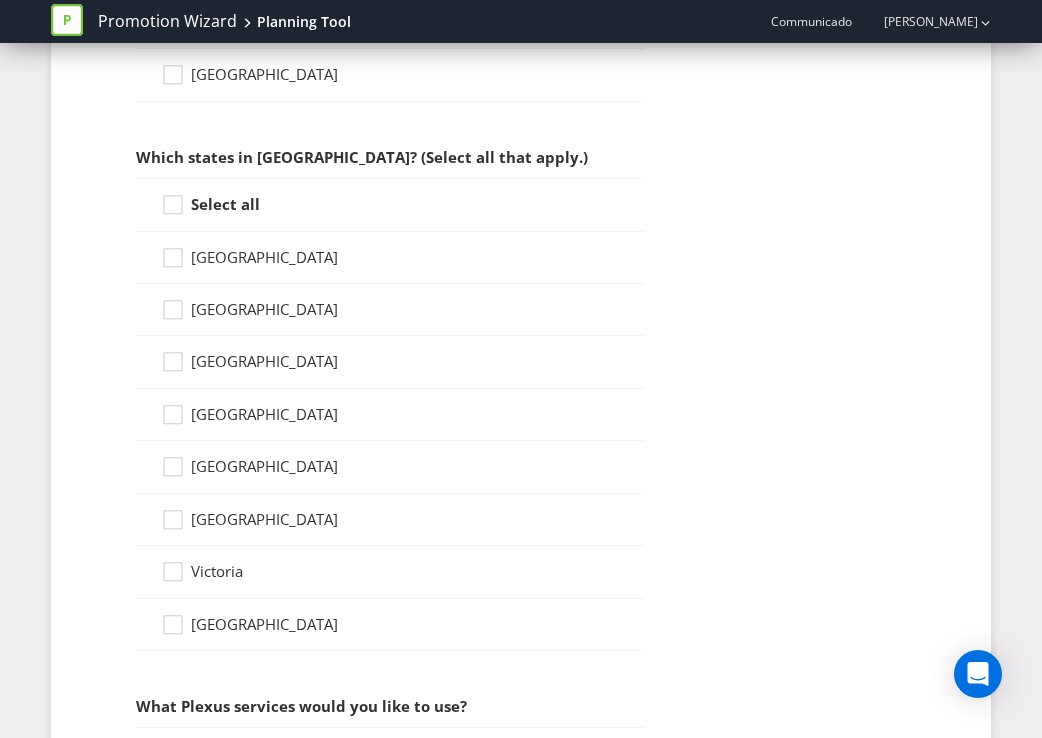 scroll, scrollTop: 953, scrollLeft: 0, axis: vertical 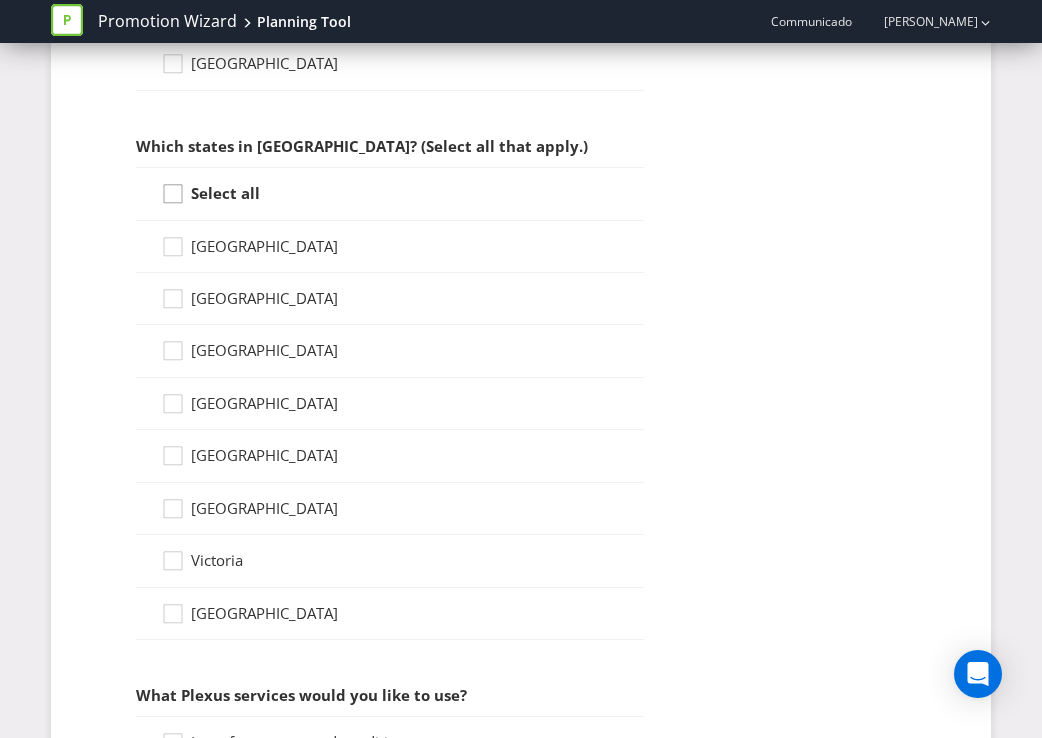 click 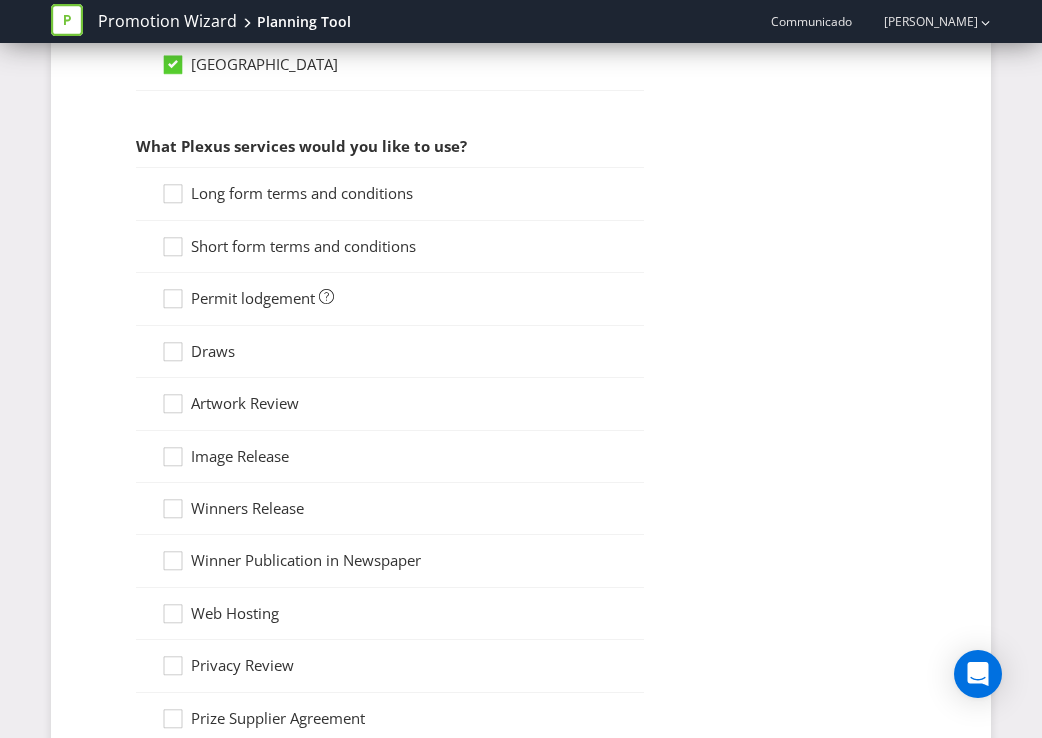 scroll, scrollTop: 1510, scrollLeft: 0, axis: vertical 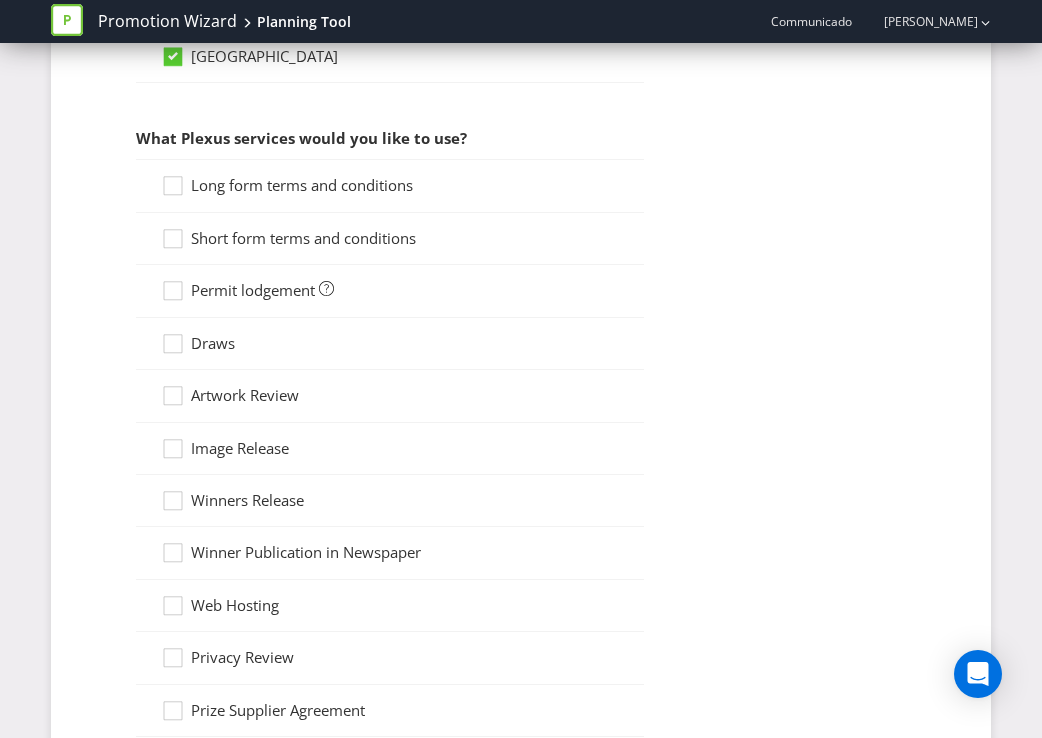 click on "Long form terms and conditions" at bounding box center (302, 185) 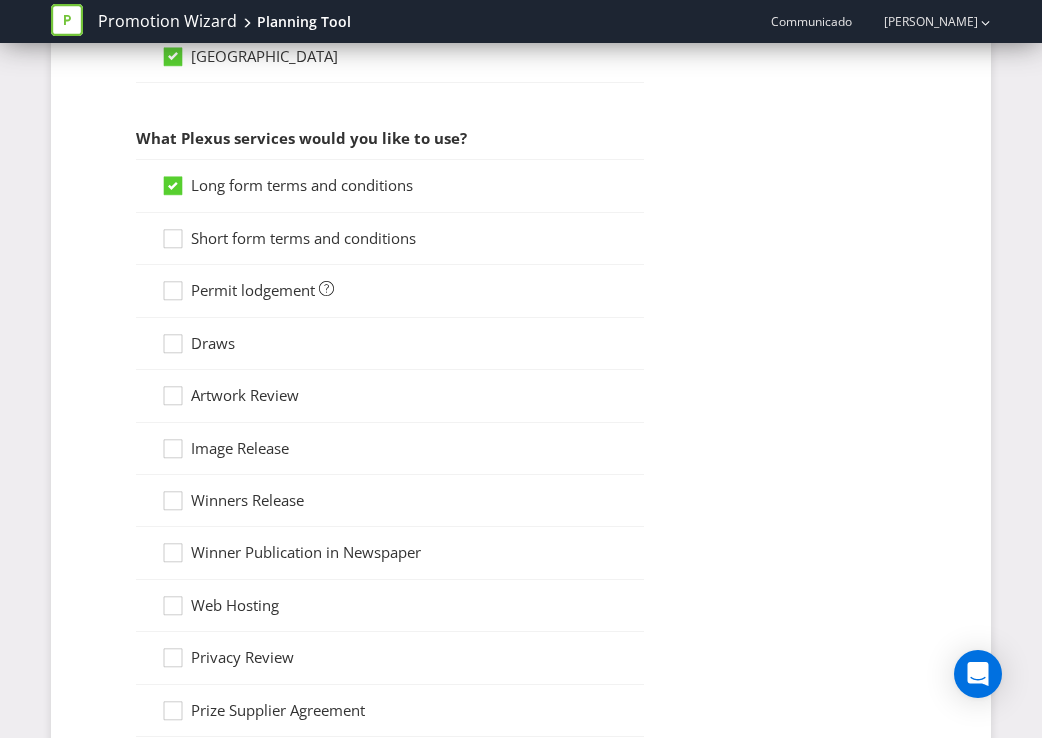 click on "Short form terms and conditions" at bounding box center (390, 239) 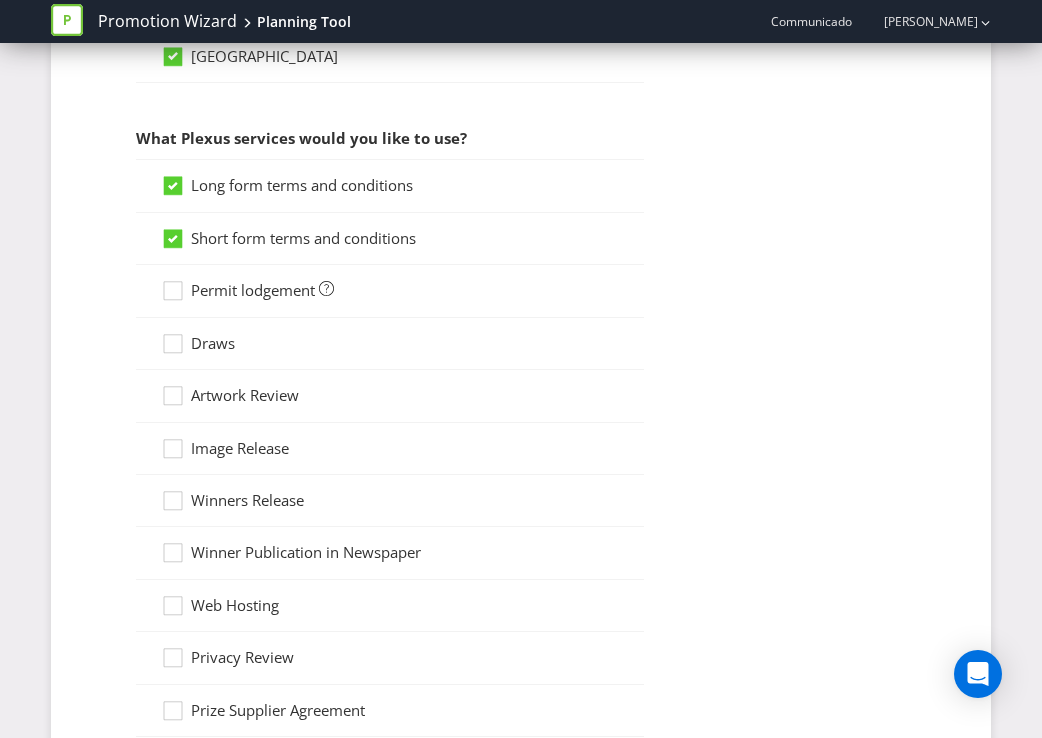 click on "Permit lodgement" at bounding box center [253, 290] 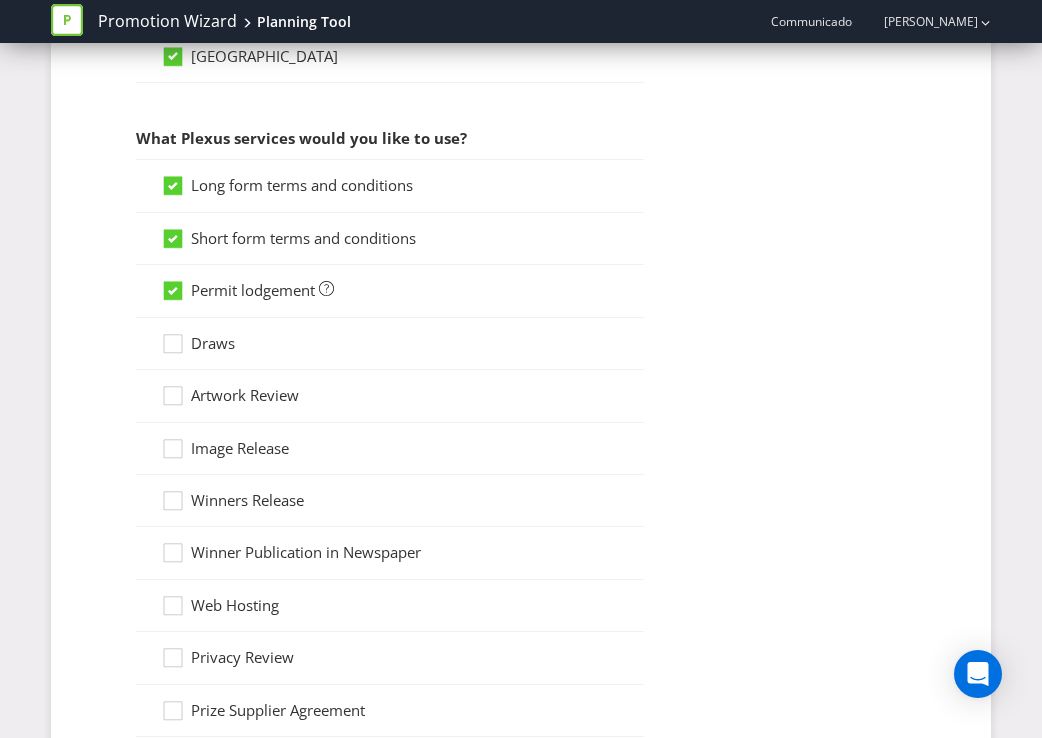click on "Draws" at bounding box center (213, 343) 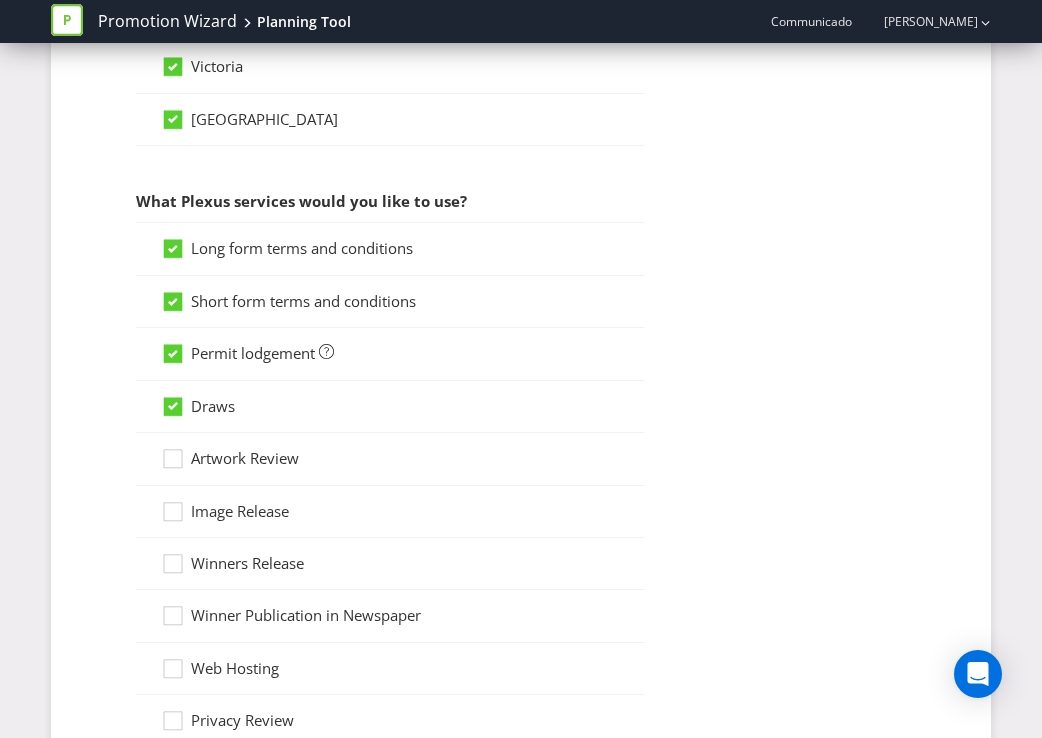 scroll, scrollTop: 1300, scrollLeft: 0, axis: vertical 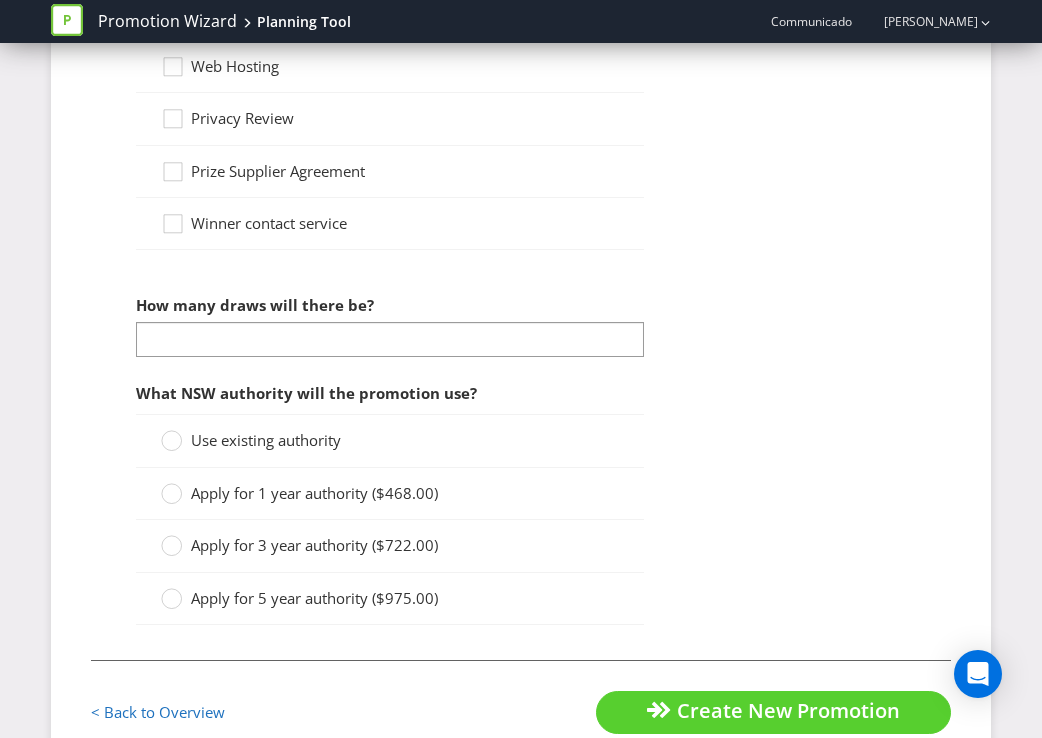 click on "Use existing authority" at bounding box center (266, 440) 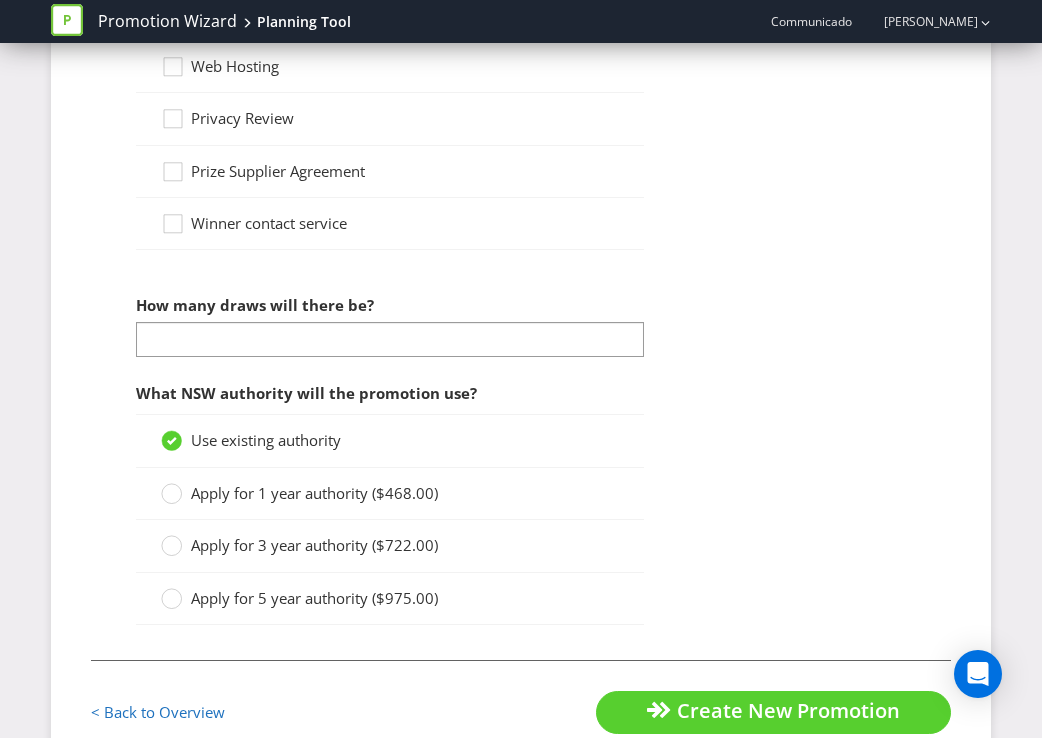 click on "Apply for 1 year authority ($468.00)" at bounding box center [301, 493] 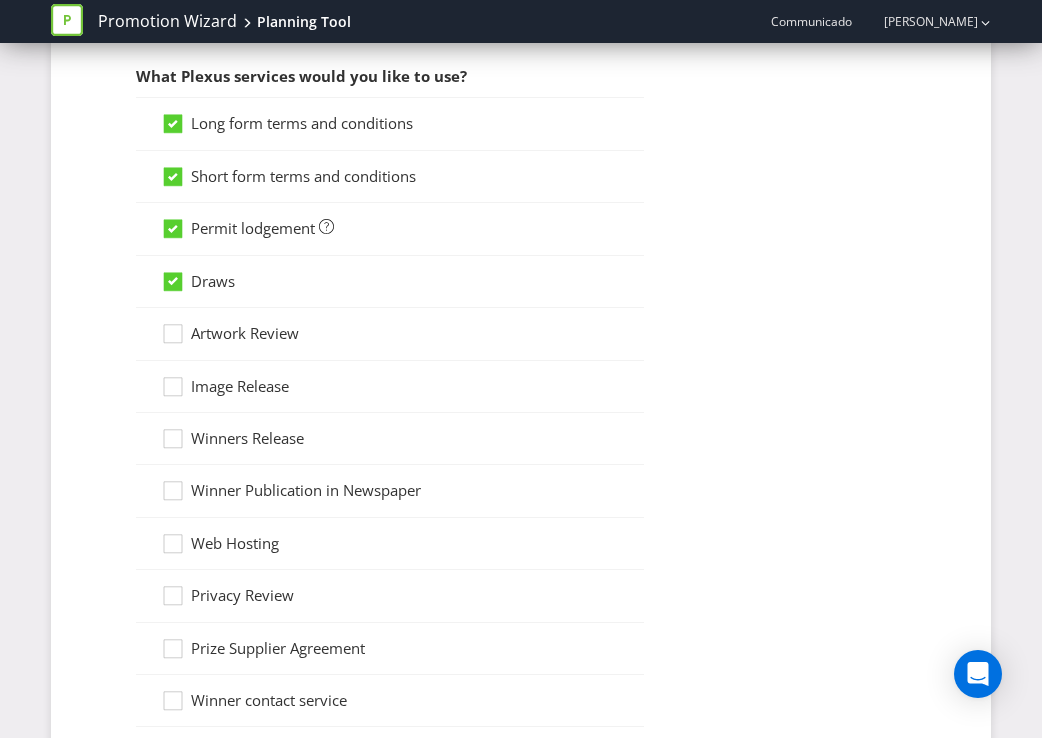 scroll, scrollTop: 1381, scrollLeft: 0, axis: vertical 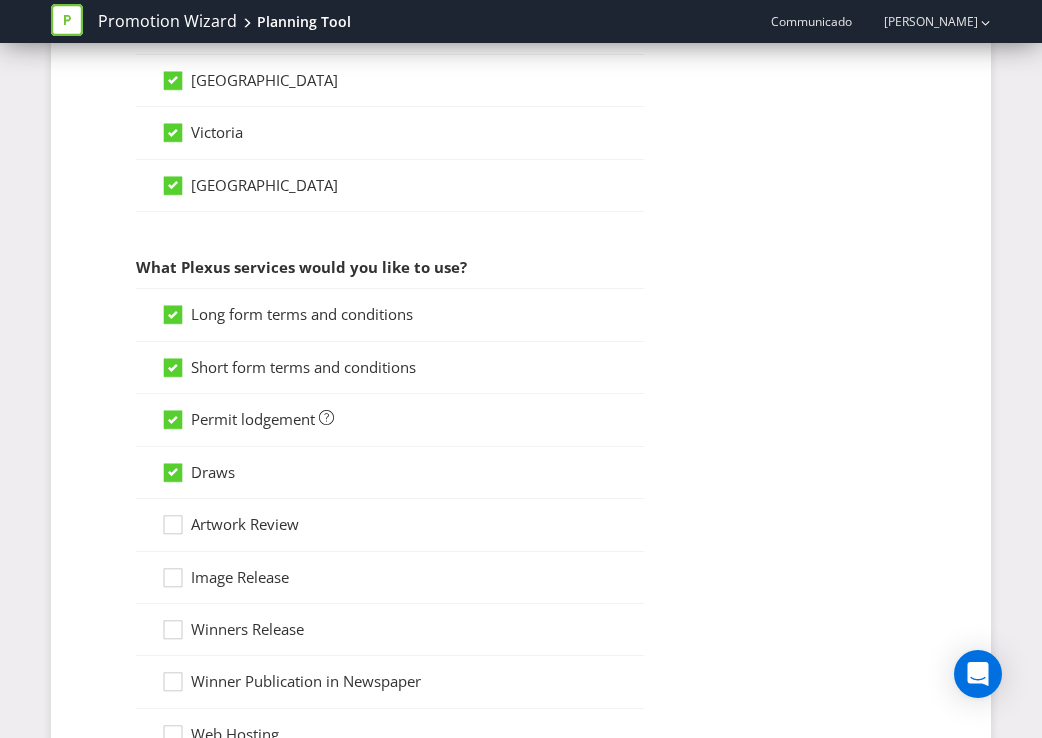 click on "Artwork Review" at bounding box center (245, 524) 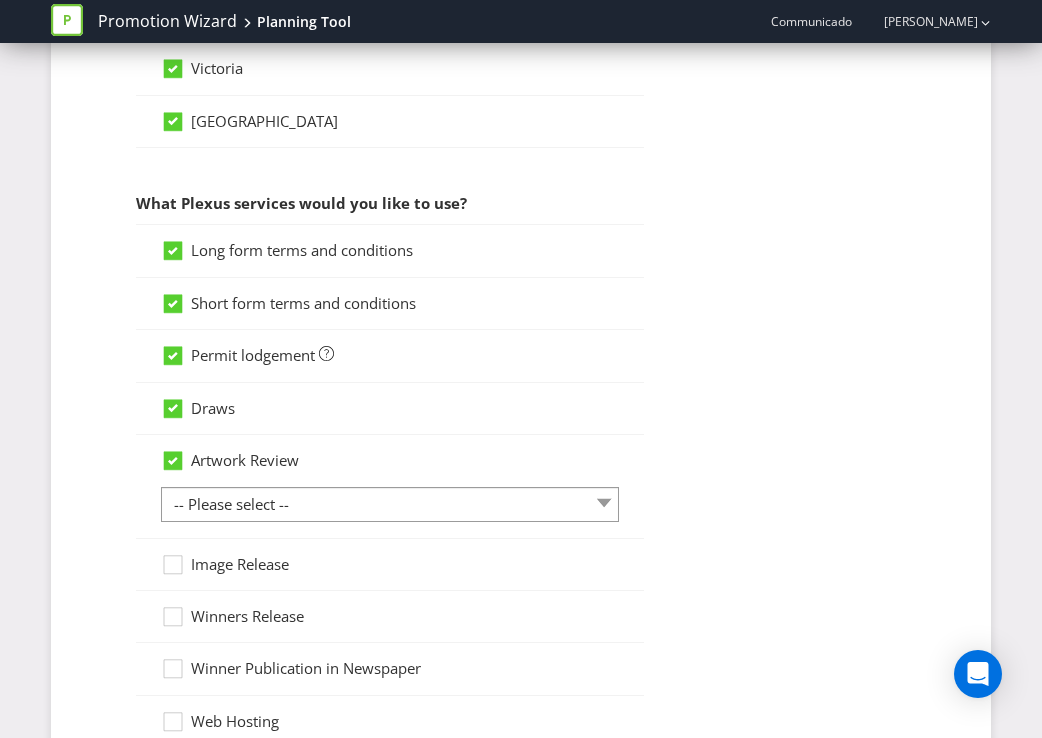 scroll, scrollTop: 1486, scrollLeft: 0, axis: vertical 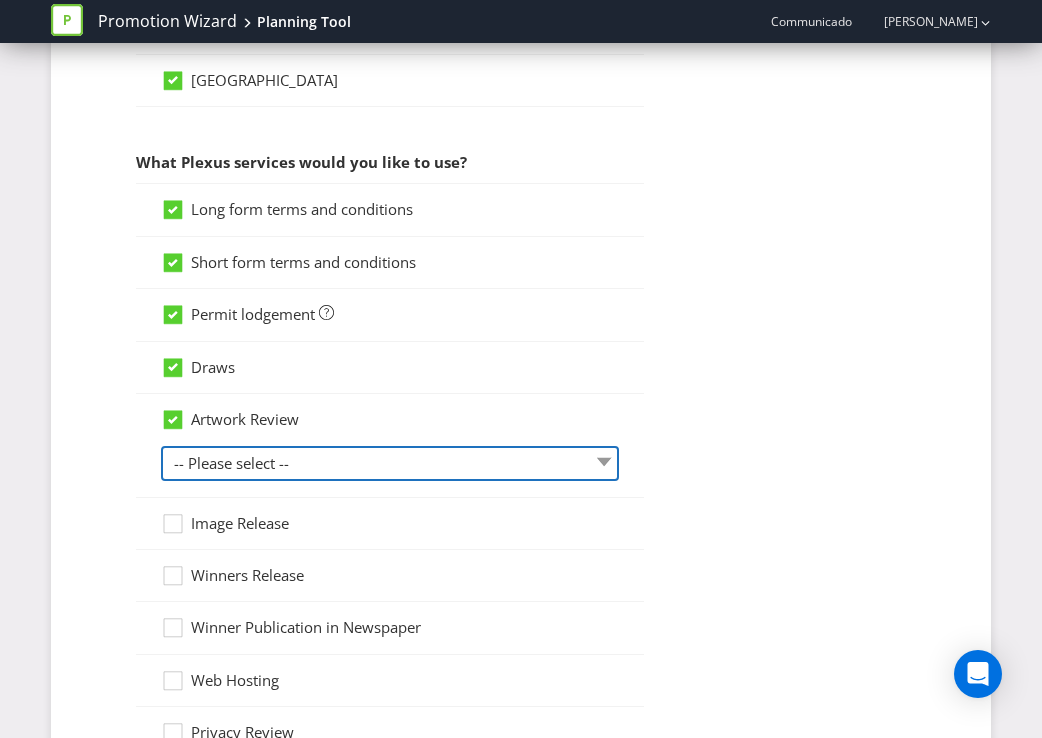 click on "-- Please select -- 1 piece 2-4 pieces (provided at same time) 5-7 pieces (provided at same time) For more than 7 pieces, please contact us for a quote" at bounding box center (390, 463) 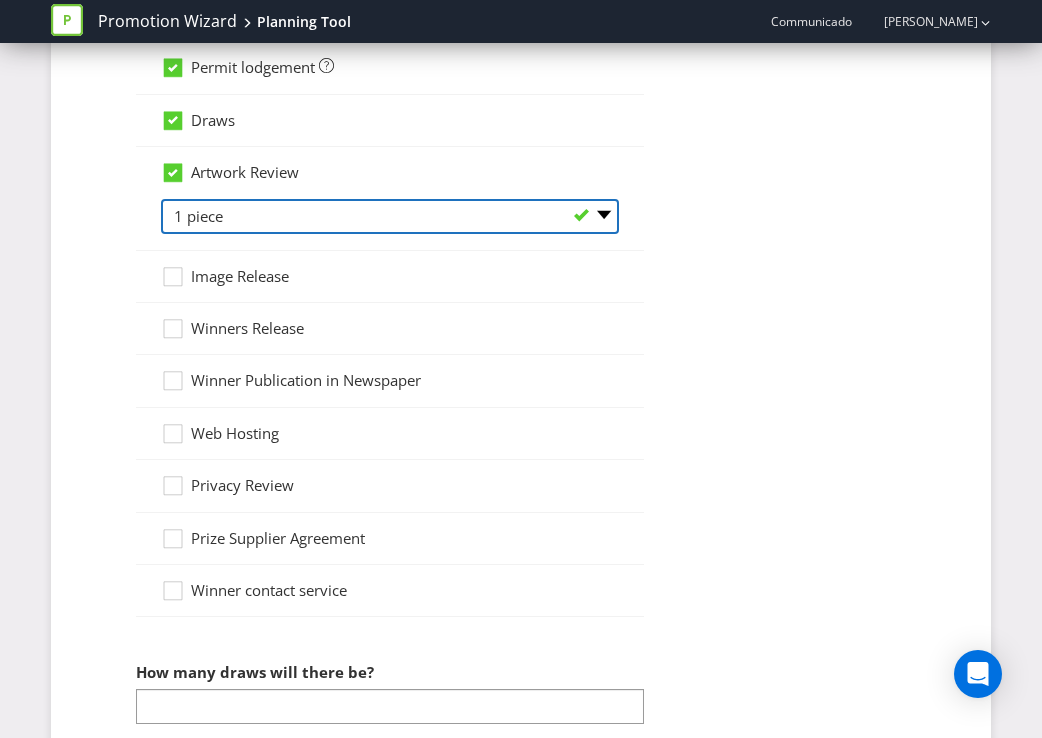 scroll, scrollTop: 1969, scrollLeft: 0, axis: vertical 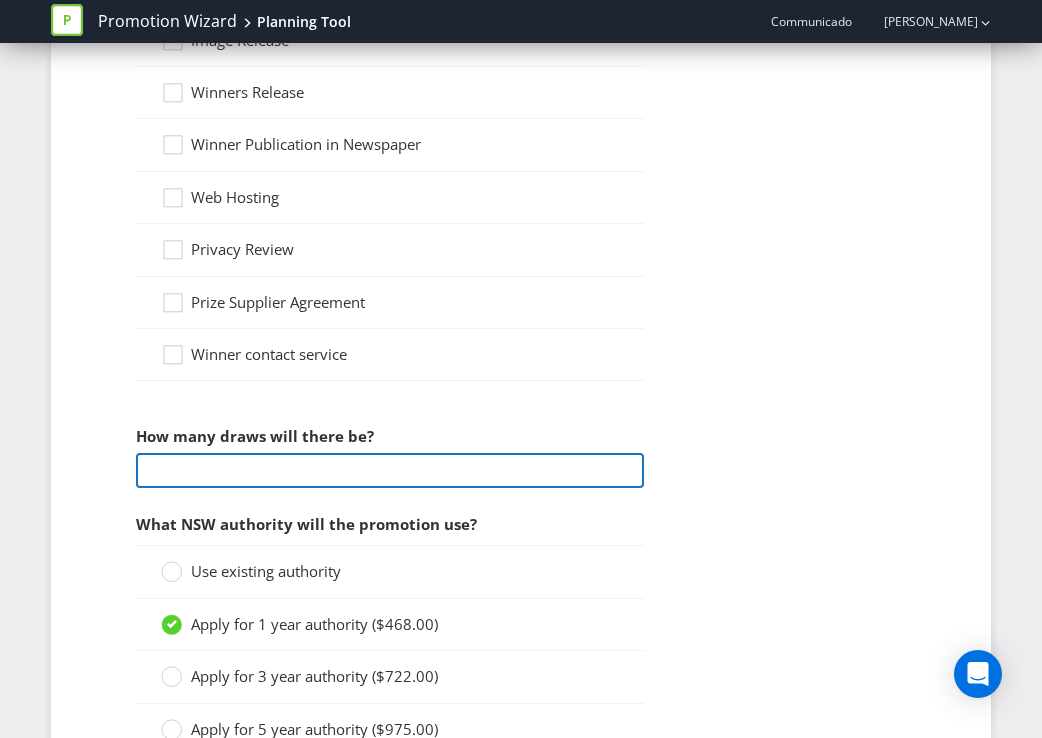click at bounding box center (390, 470) 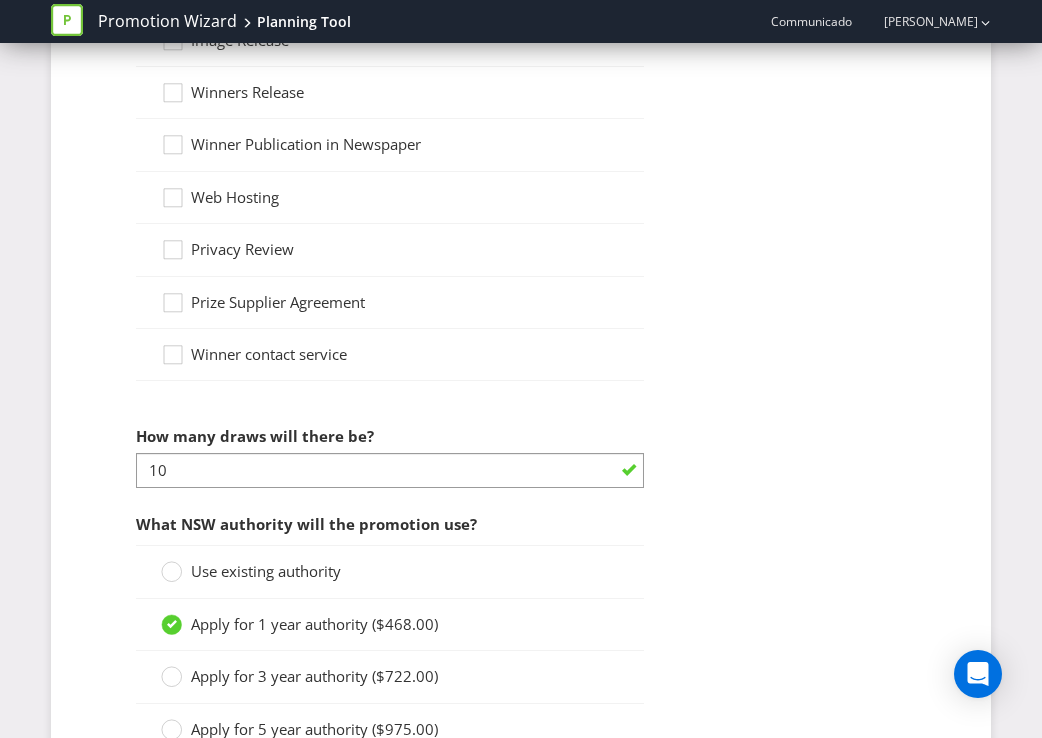click on "What type of promotion are you running? (Select all that apply.)   Game of chance - draw   Game of chance - instant win   Game of skill - judging   Unlimited Gift with Purchase/Offer   Limited Gift with Purchase/Offer       What is the total value of your prize pool?   $ 200000   Did You Know You can make your prize budget work harder! Increase your prize from $10k to $100k with Promotional Risk.  Click here  to get our promotional risk specialist to contact you with further details or  click here  for more info on how it works. Where are you going to run this promotion? (Select all that apply.)  Common options:  AU  |  [GEOGRAPHIC_DATA]  |  AU & [GEOGRAPHIC_DATA] [GEOGRAPHIC_DATA]   [GEOGRAPHIC_DATA]       Which states in [GEOGRAPHIC_DATA]? (Select all that apply.)   Select all   [GEOGRAPHIC_DATA]   [GEOGRAPHIC_DATA]   [GEOGRAPHIC_DATA]   [GEOGRAPHIC_DATA]   [GEOGRAPHIC_DATA]   [GEOGRAPHIC_DATA]   [GEOGRAPHIC_DATA]   [GEOGRAPHIC_DATA]       What Plexus services would you like to use?   Long form terms and conditions   Short form terms and conditions" at bounding box center [521, -470] 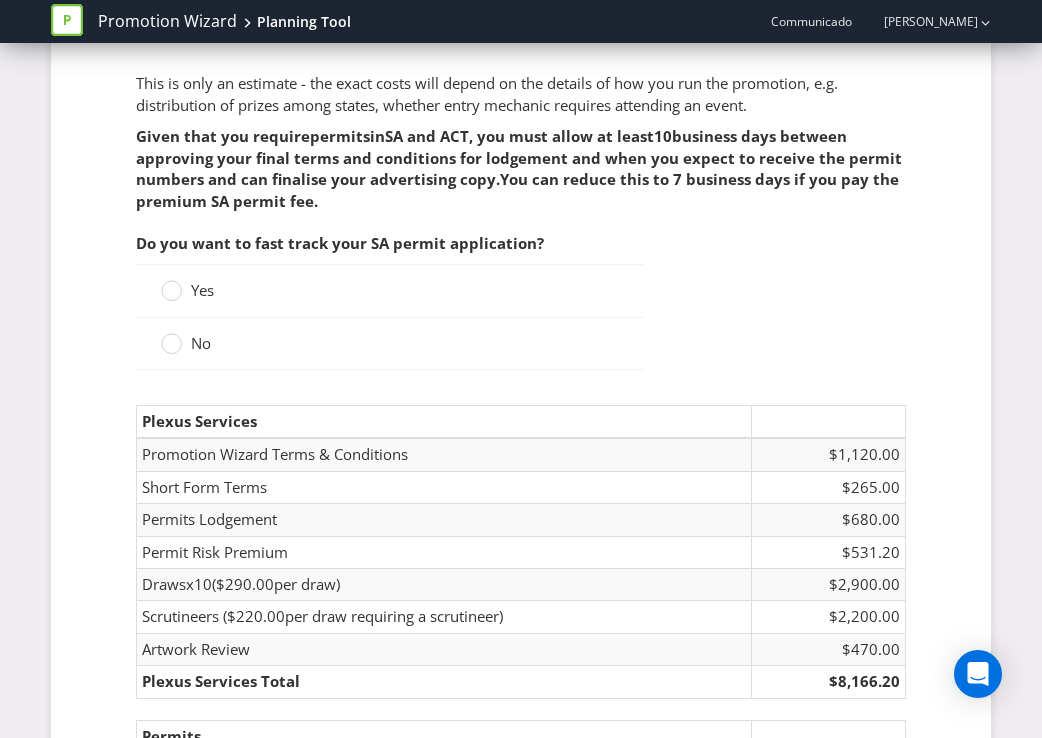 scroll, scrollTop: 2770, scrollLeft: 0, axis: vertical 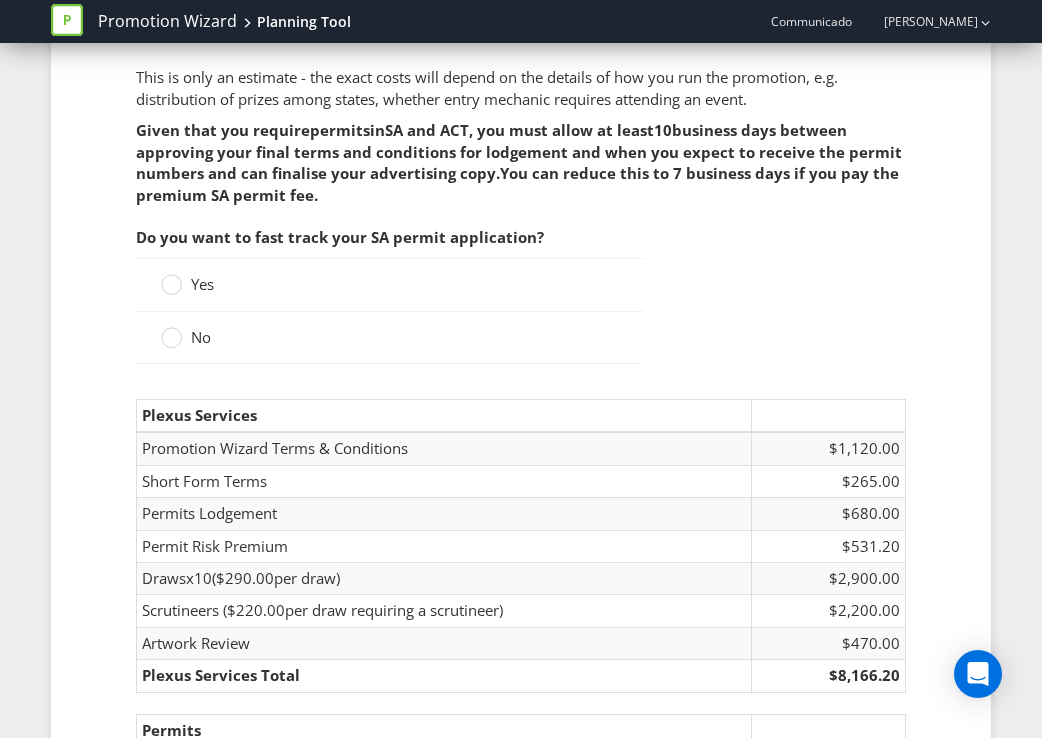 click on "No" at bounding box center (201, 337) 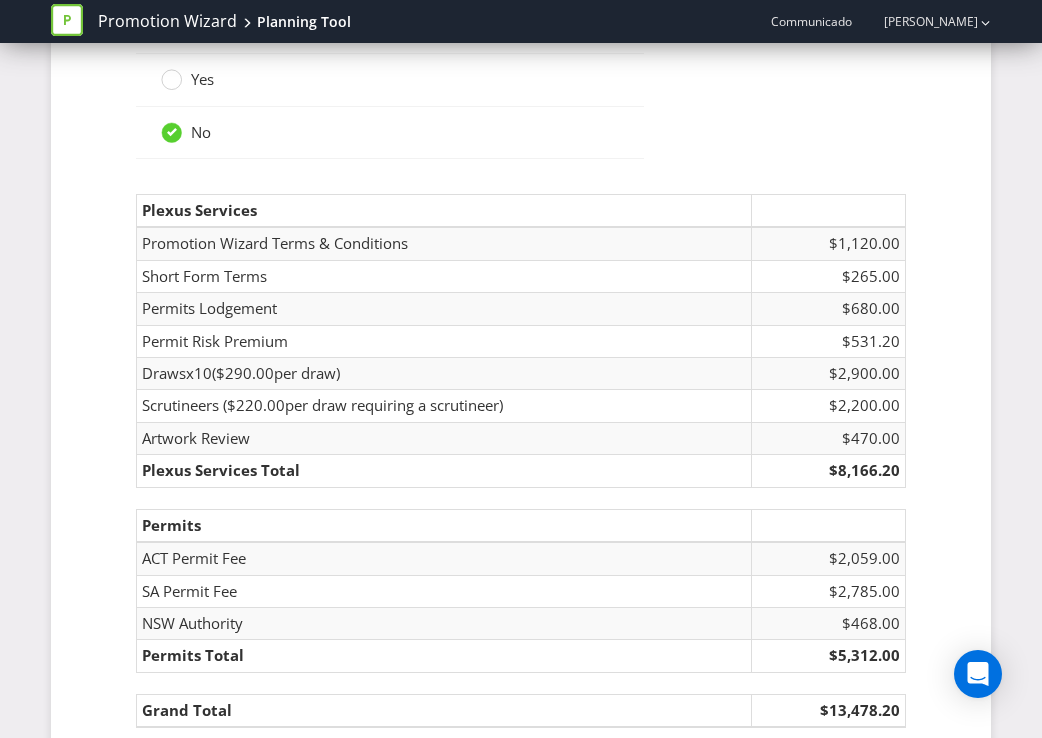 scroll, scrollTop: 3120, scrollLeft: 0, axis: vertical 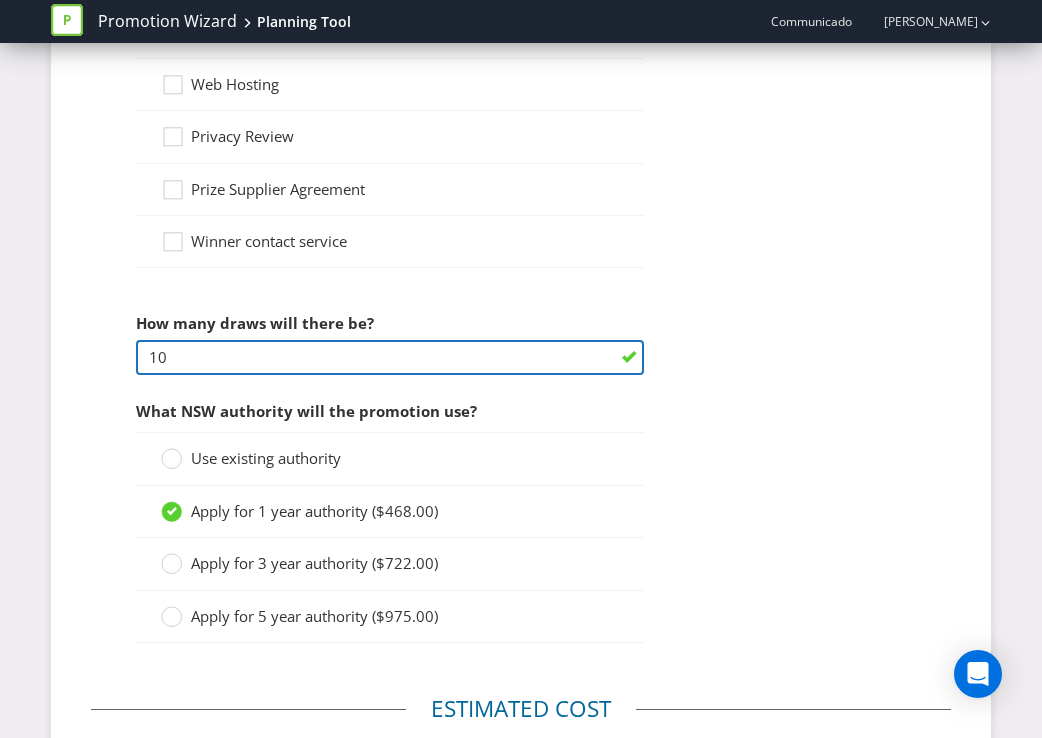 click on "10" at bounding box center (390, 357) 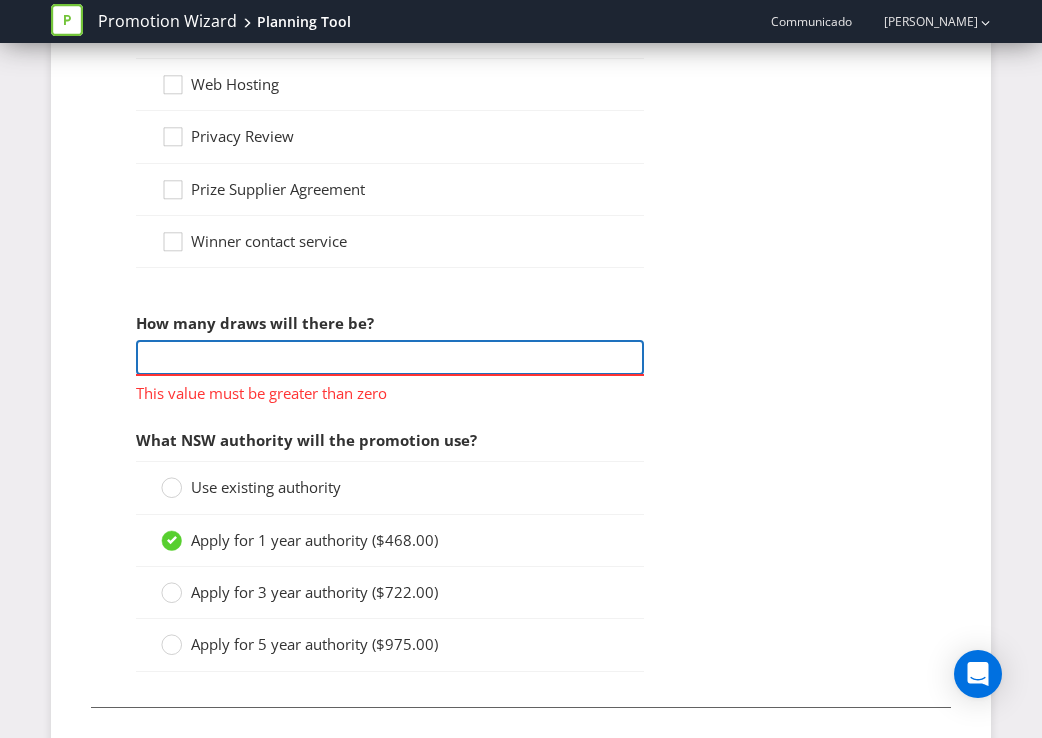 type on "9" 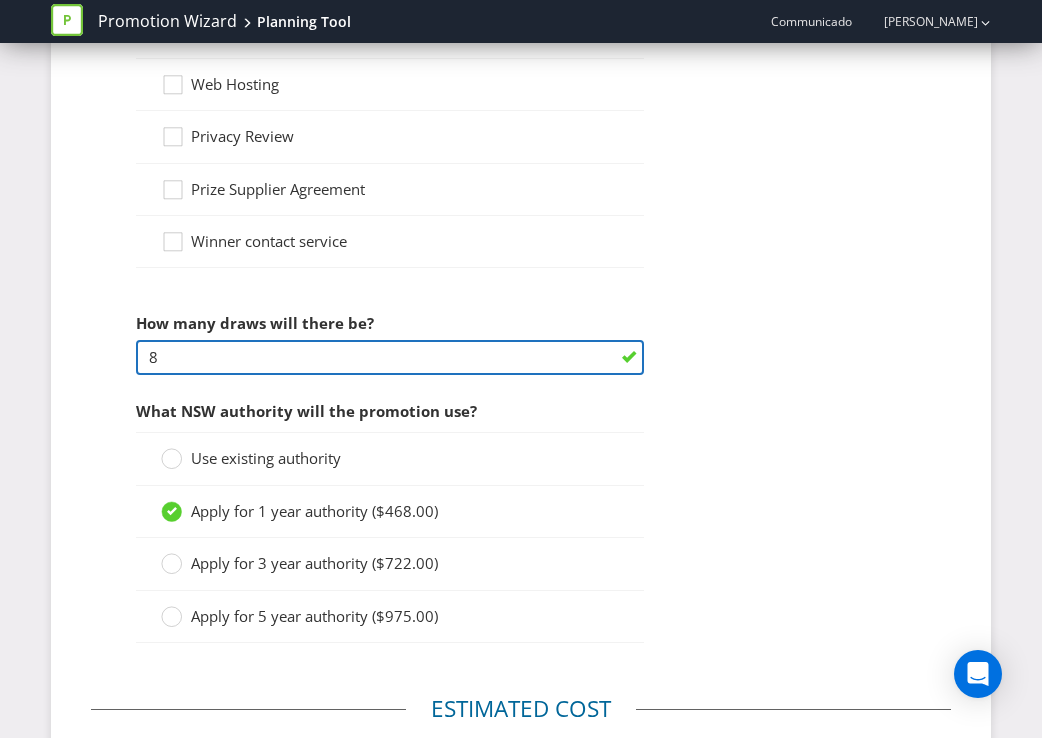 type on "8" 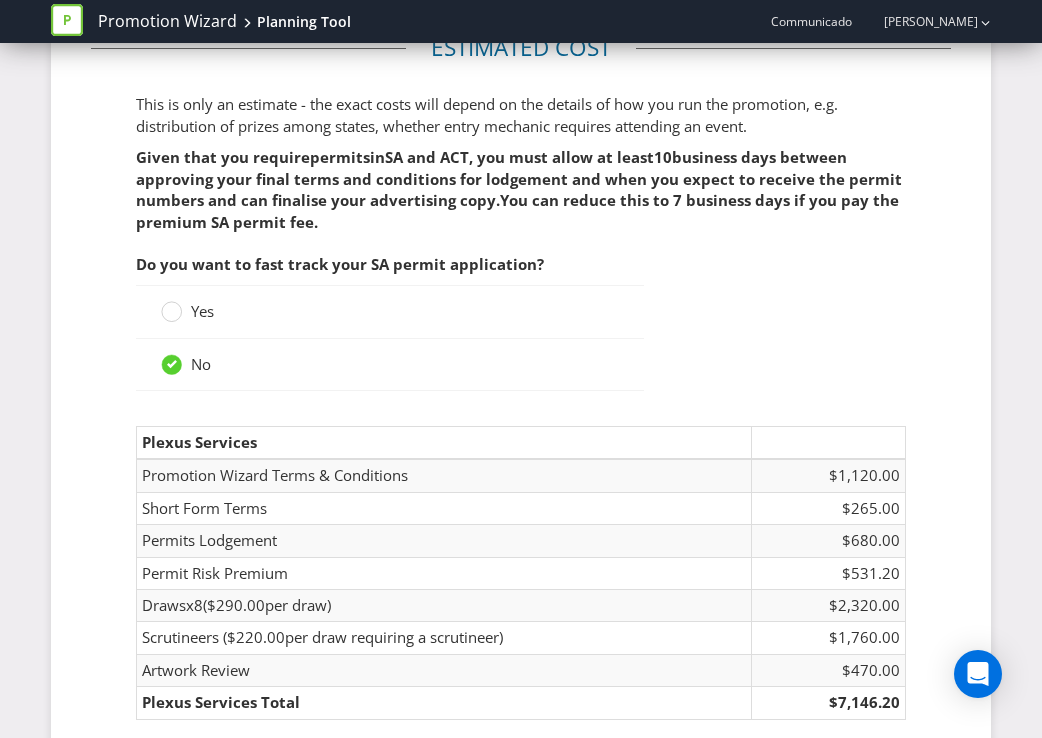 scroll, scrollTop: 3120, scrollLeft: 0, axis: vertical 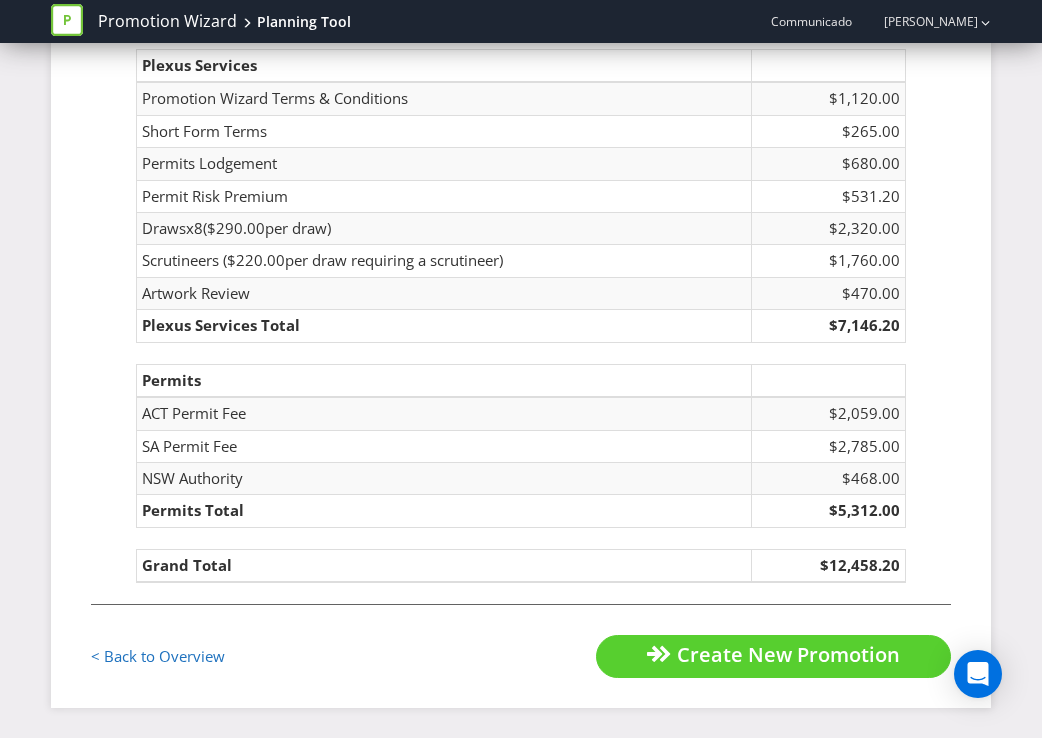 click on "< Back to Overview  Create New Promotion" at bounding box center (521, 641) 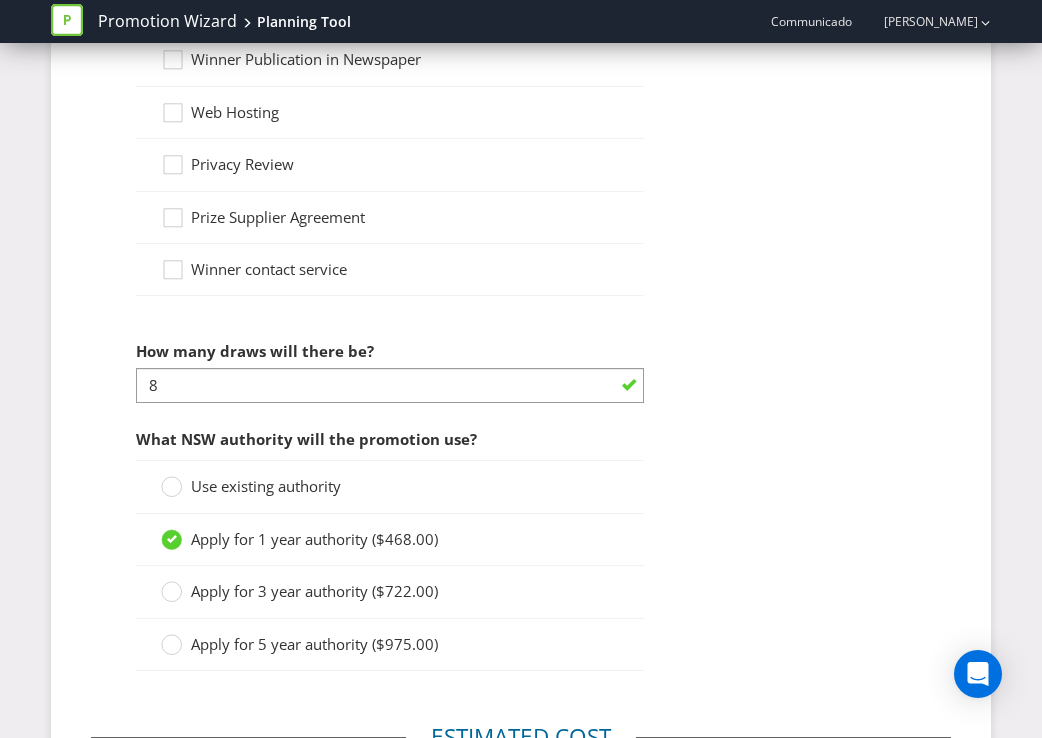 scroll, scrollTop: 2274, scrollLeft: 0, axis: vertical 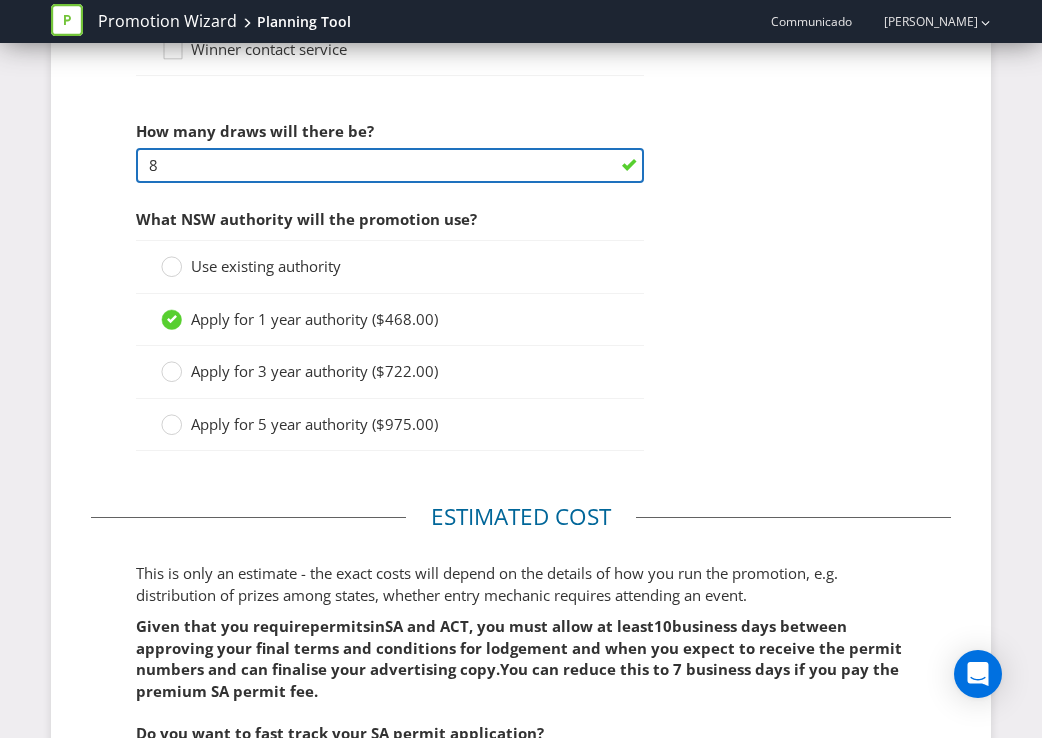click on "8" at bounding box center [390, 165] 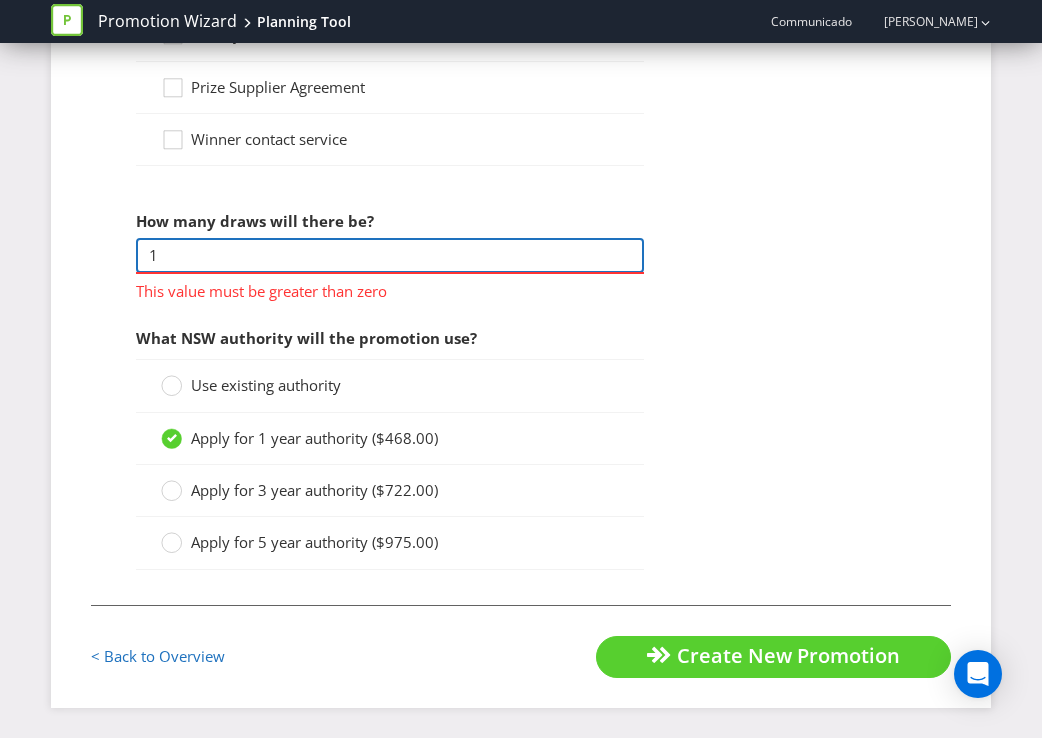 scroll, scrollTop: 2274, scrollLeft: 0, axis: vertical 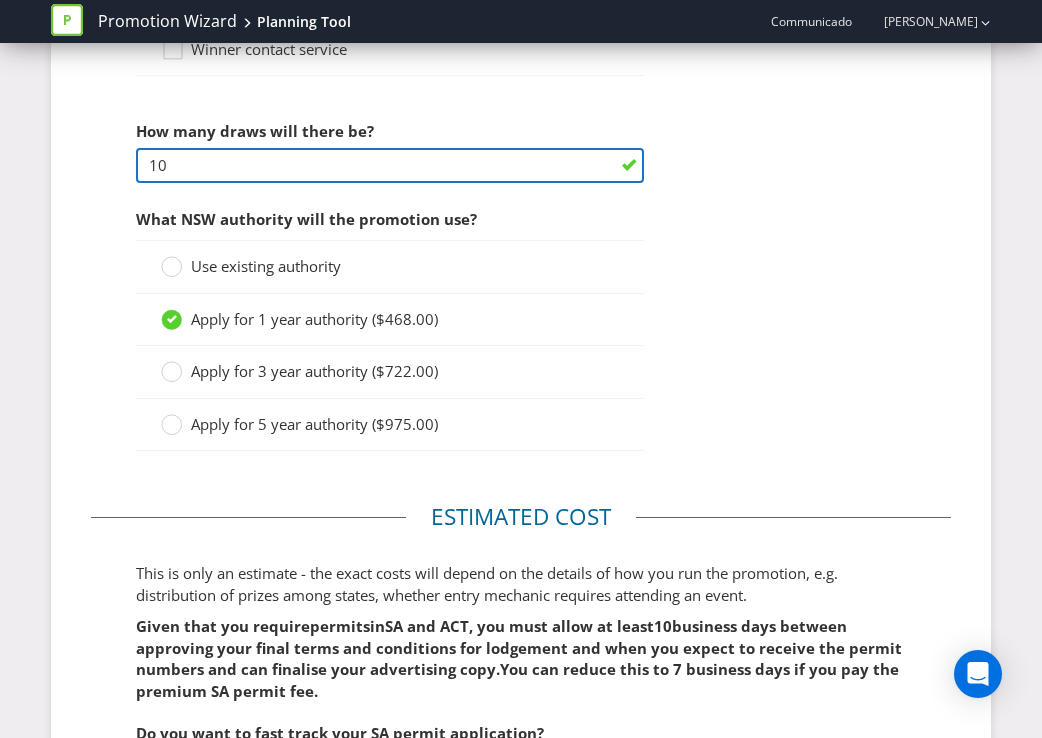 type on "10" 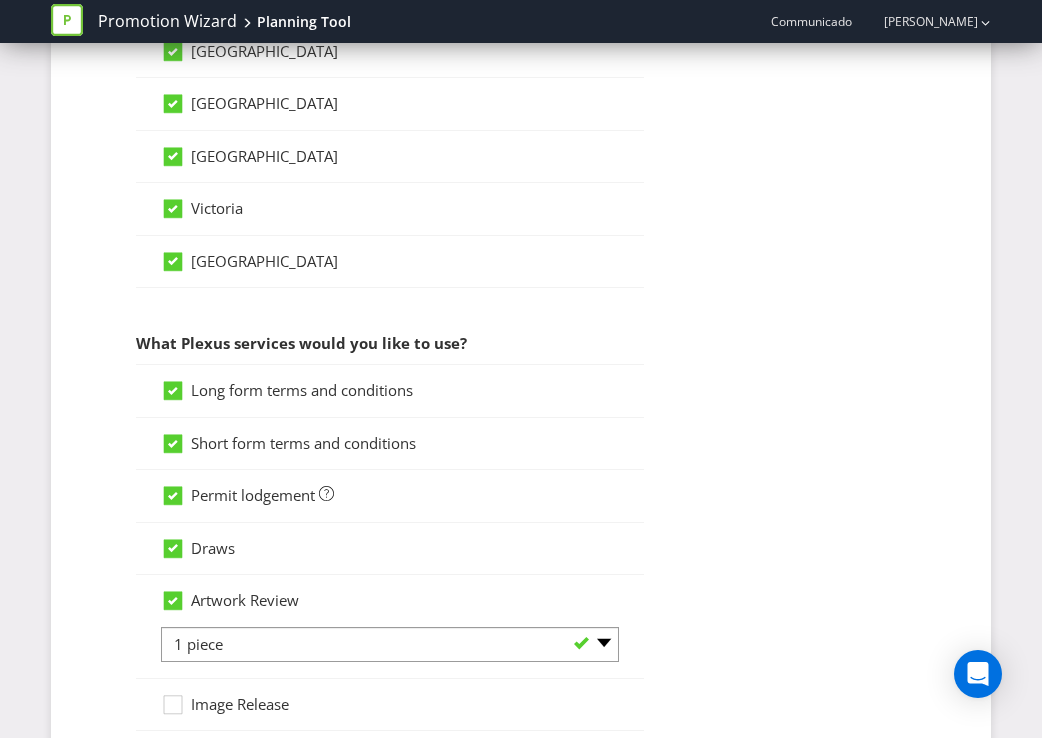 scroll, scrollTop: 1299, scrollLeft: 0, axis: vertical 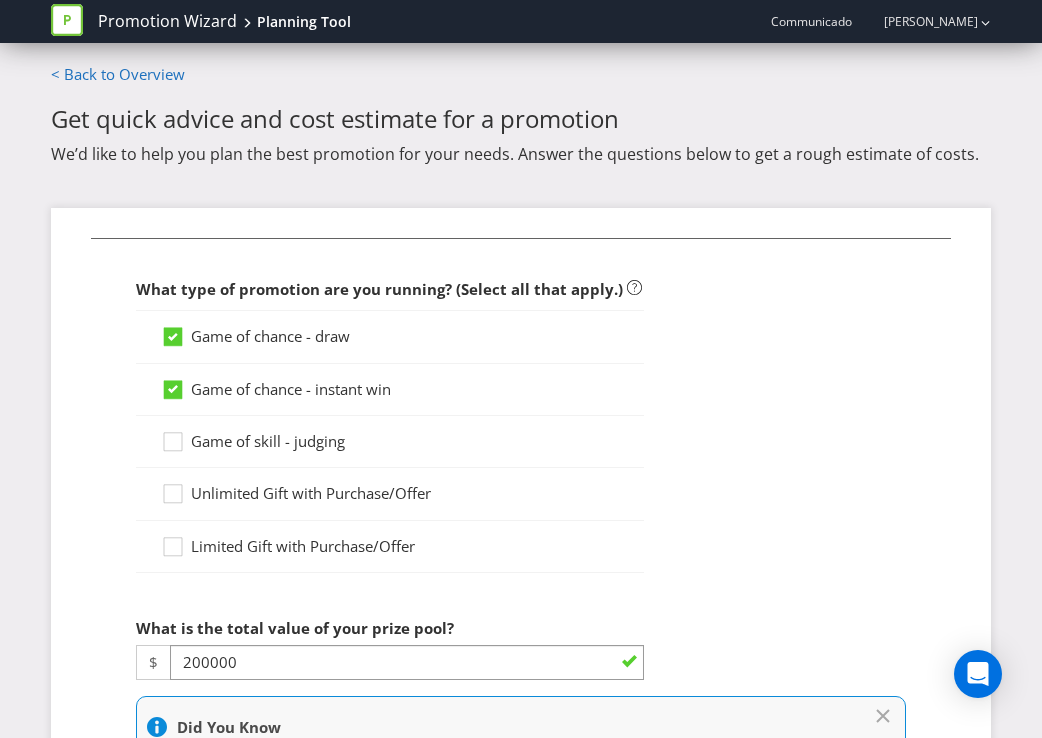 click 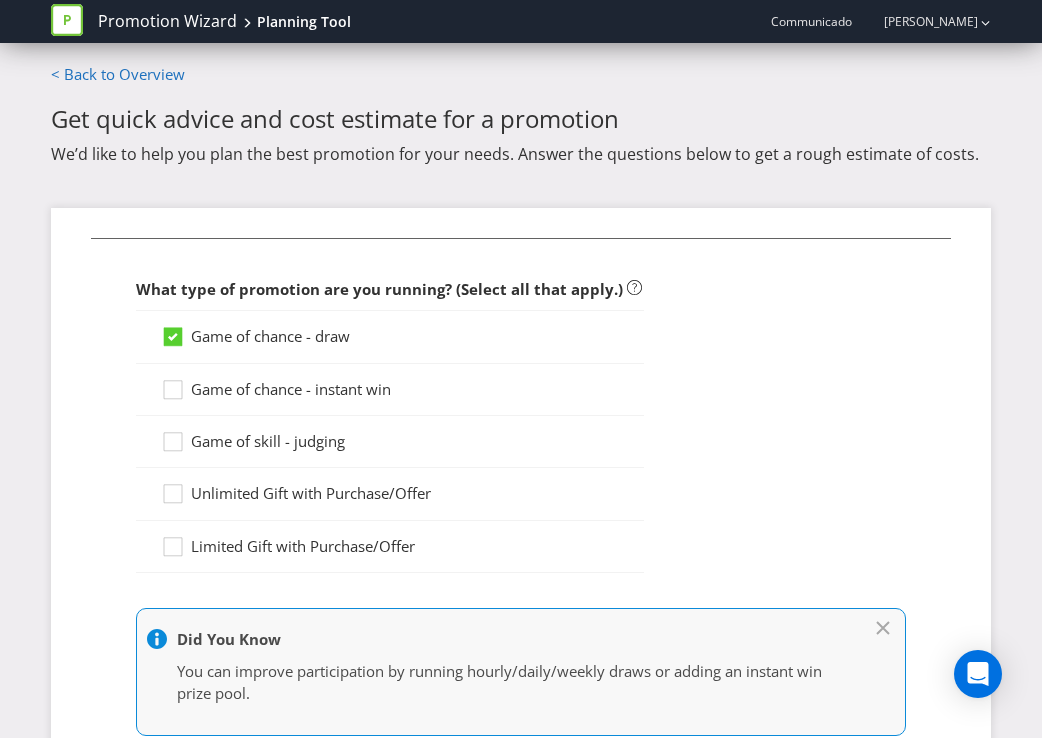click 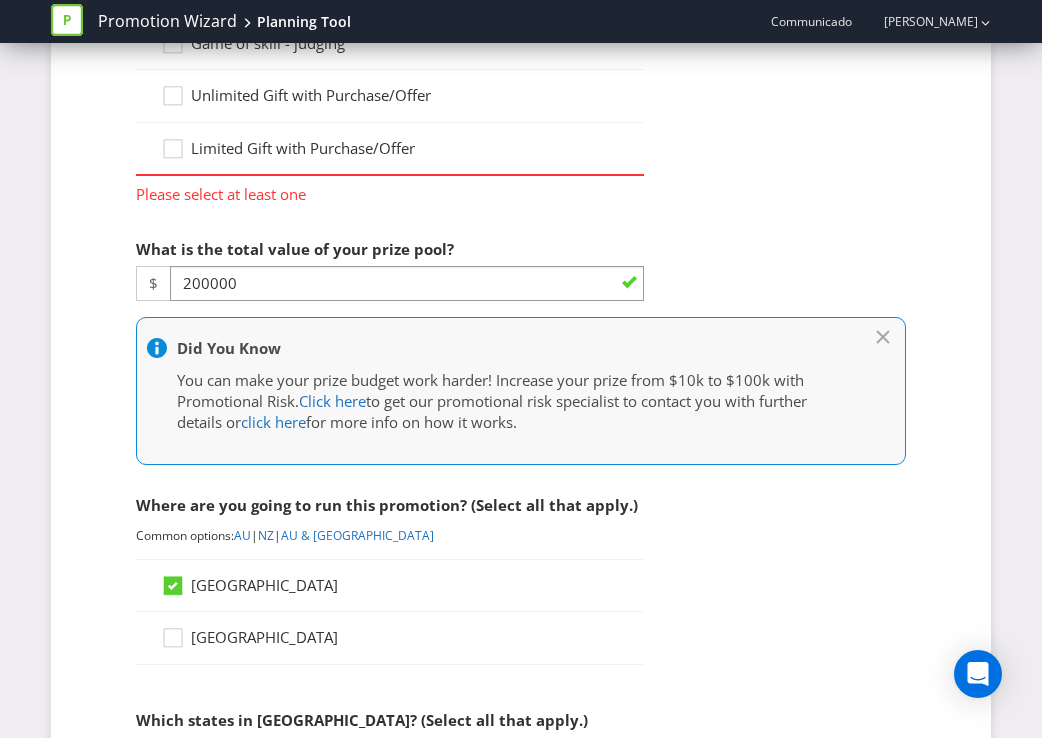 scroll, scrollTop: 423, scrollLeft: 0, axis: vertical 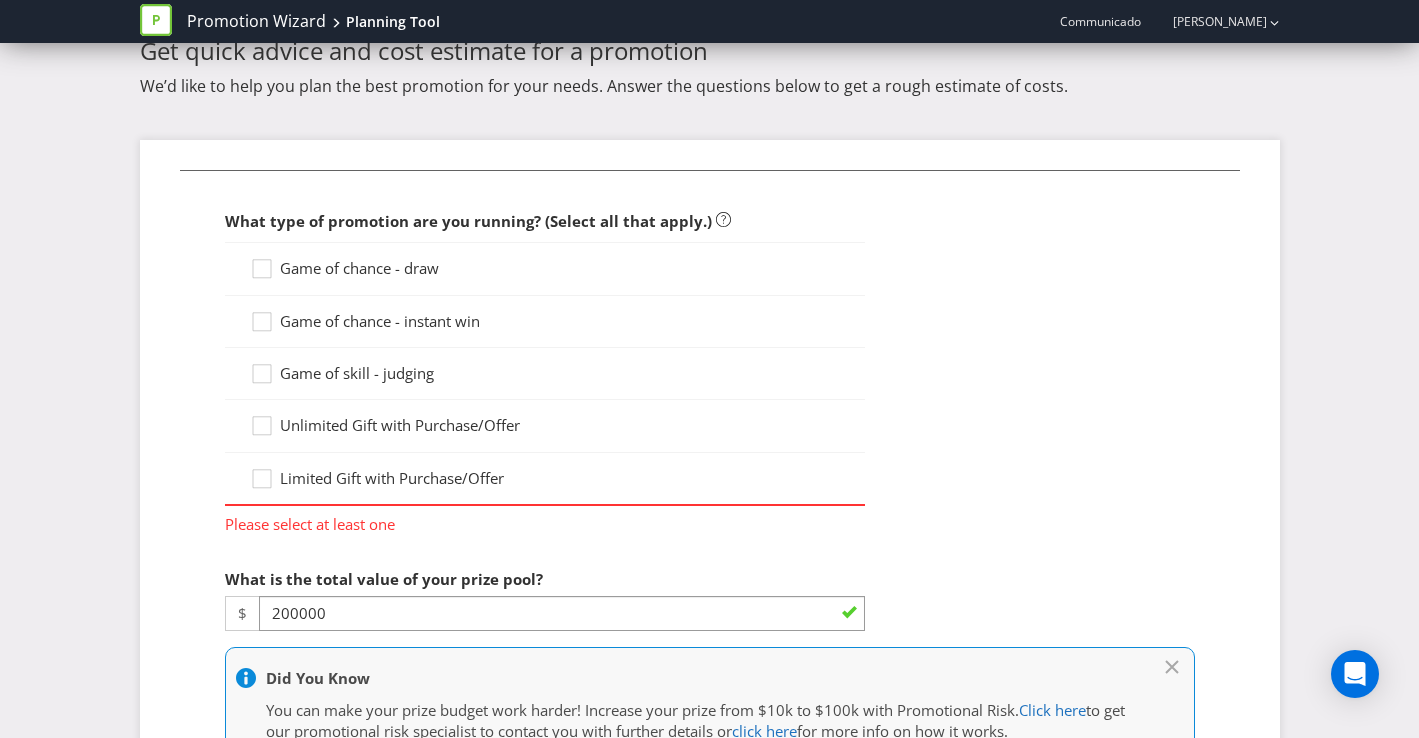 click on "Game of chance - draw" at bounding box center [359, 268] 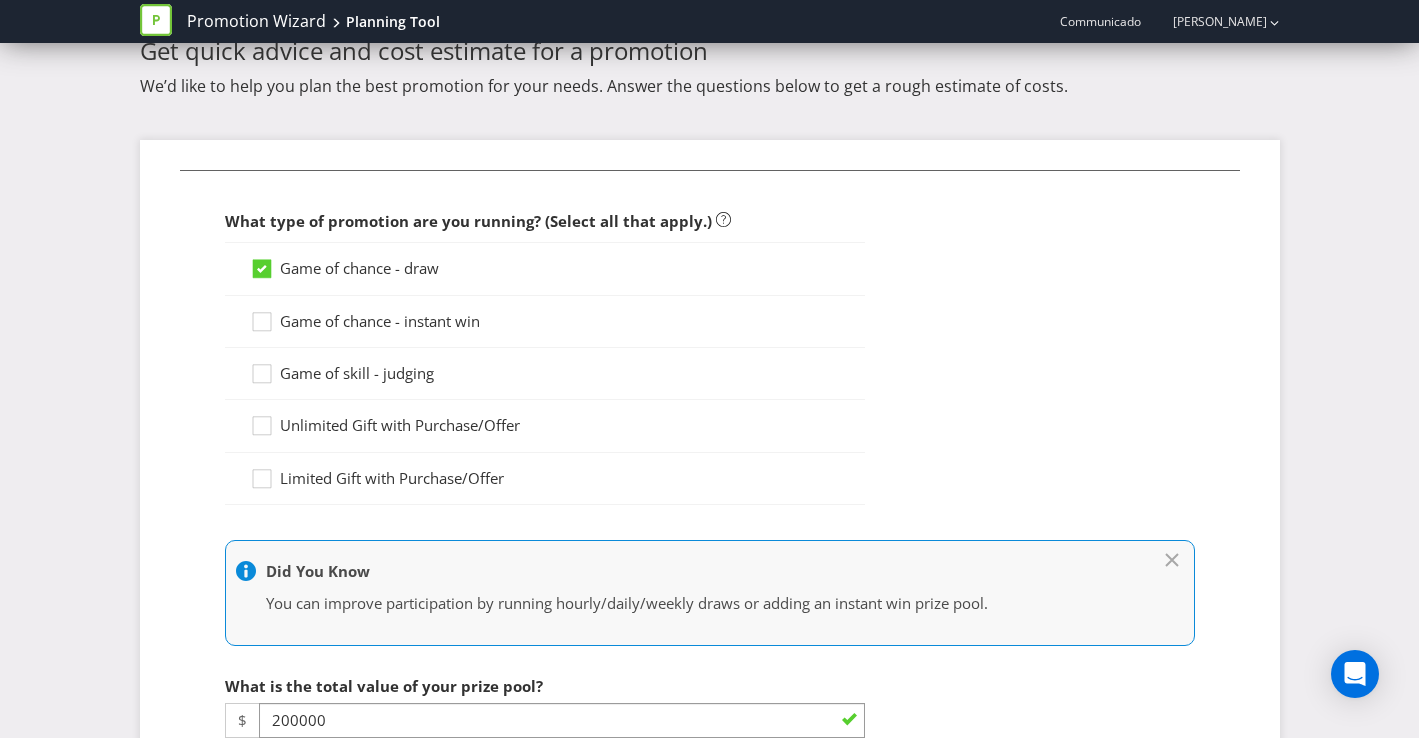 click on "Game of chance - instant win" at bounding box center [380, 321] 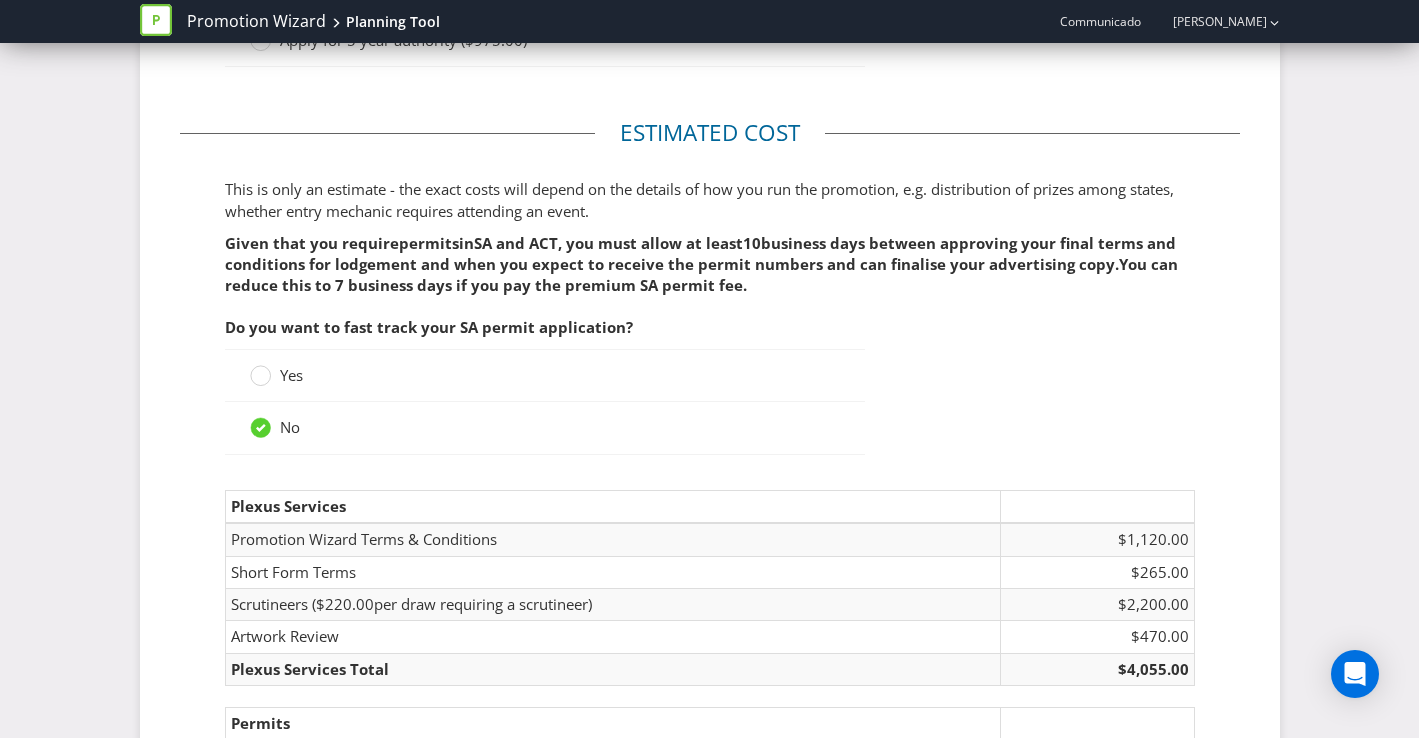scroll, scrollTop: 2892, scrollLeft: 0, axis: vertical 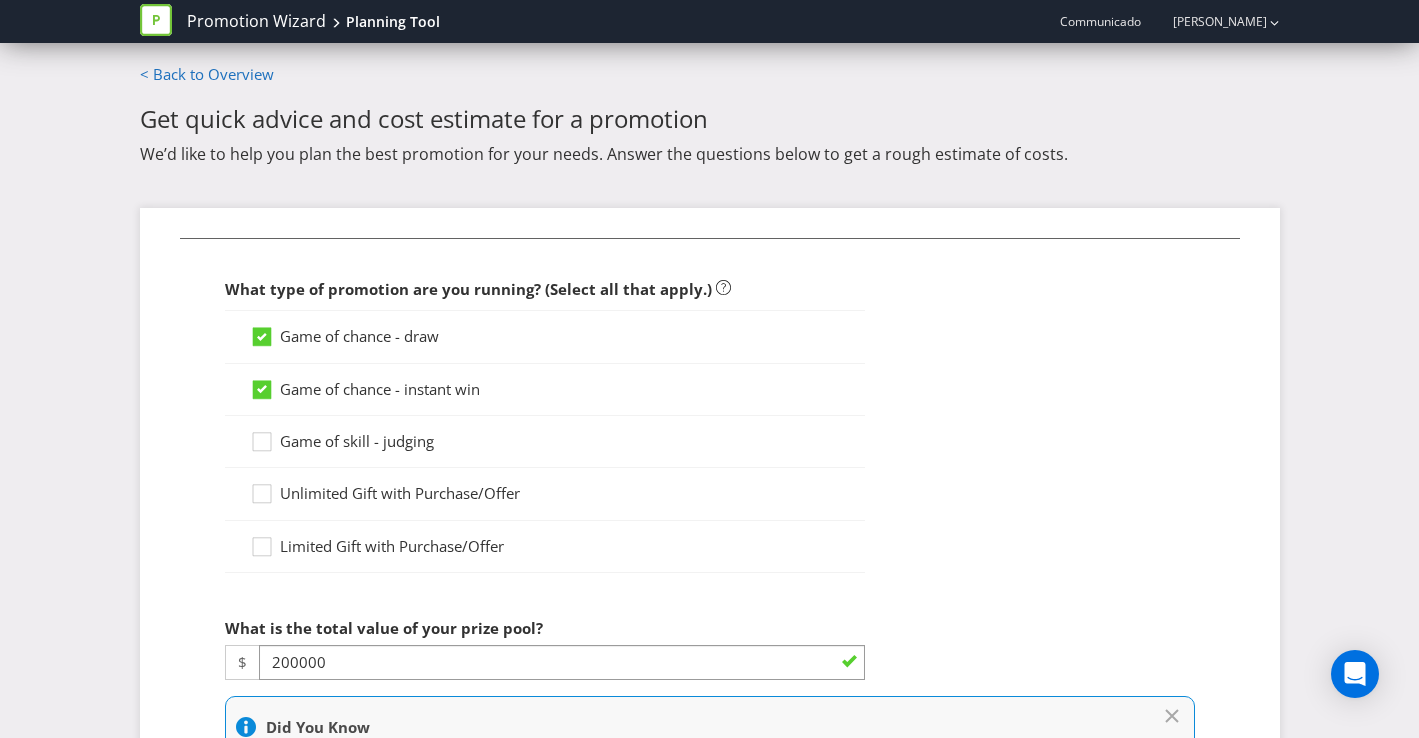 click on "Game of chance - draw" at bounding box center (359, 336) 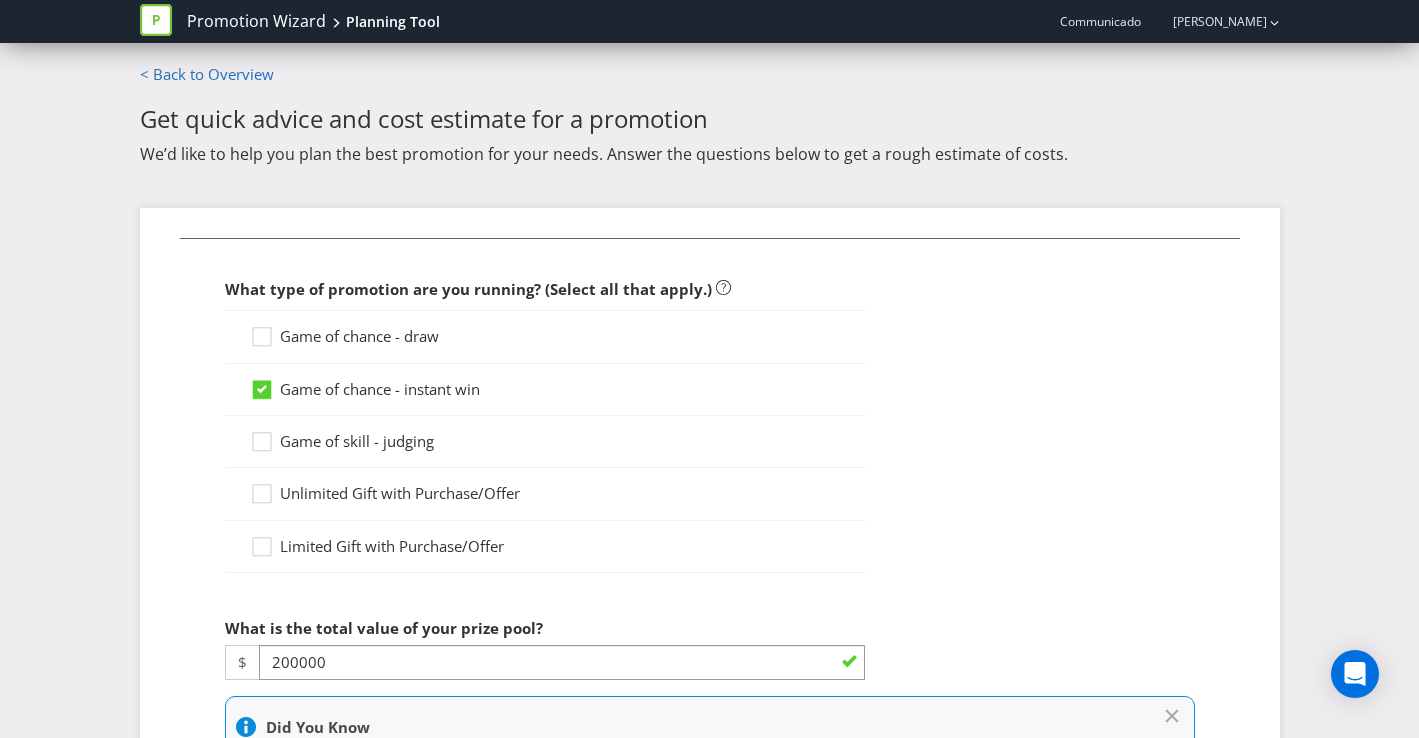 click on "Game of chance - instant win" at bounding box center (380, 389) 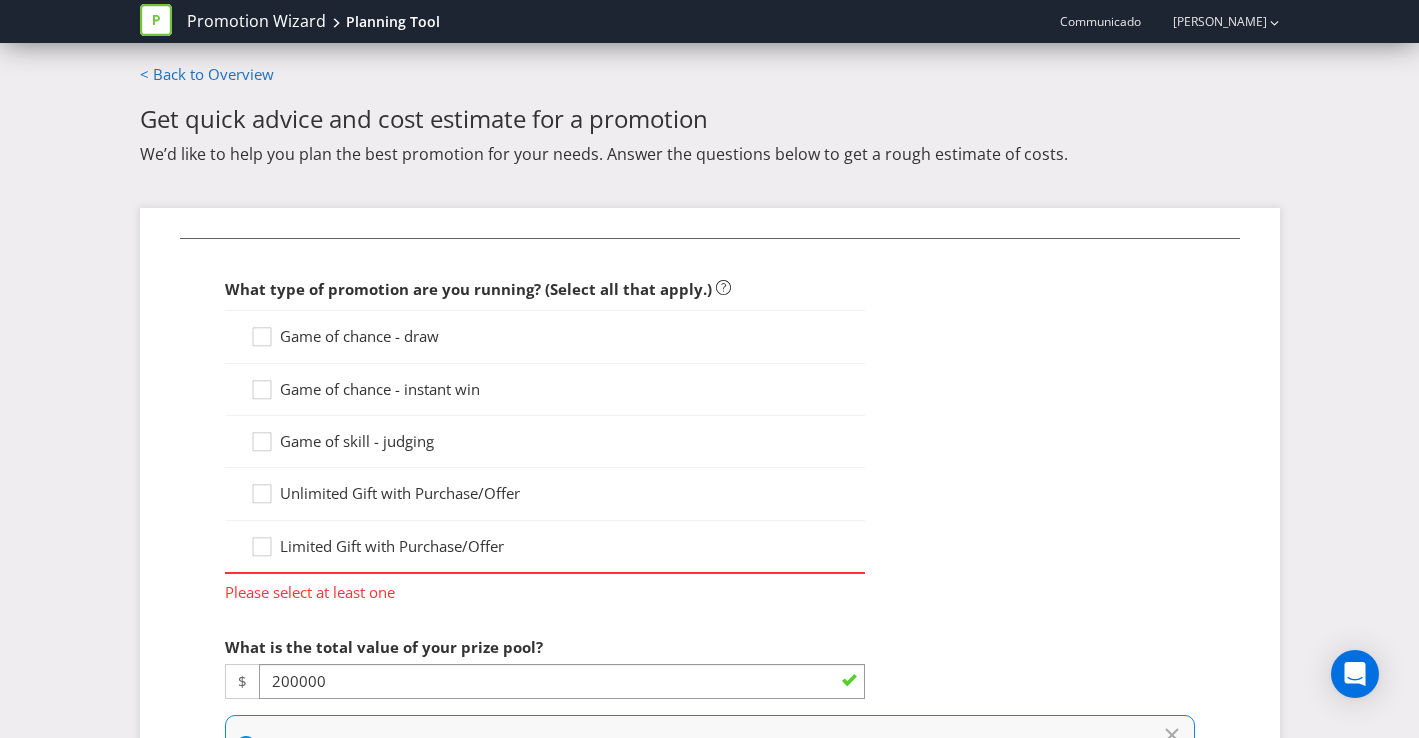 click on "Limited Gift with Purchase/Offer" at bounding box center (392, 546) 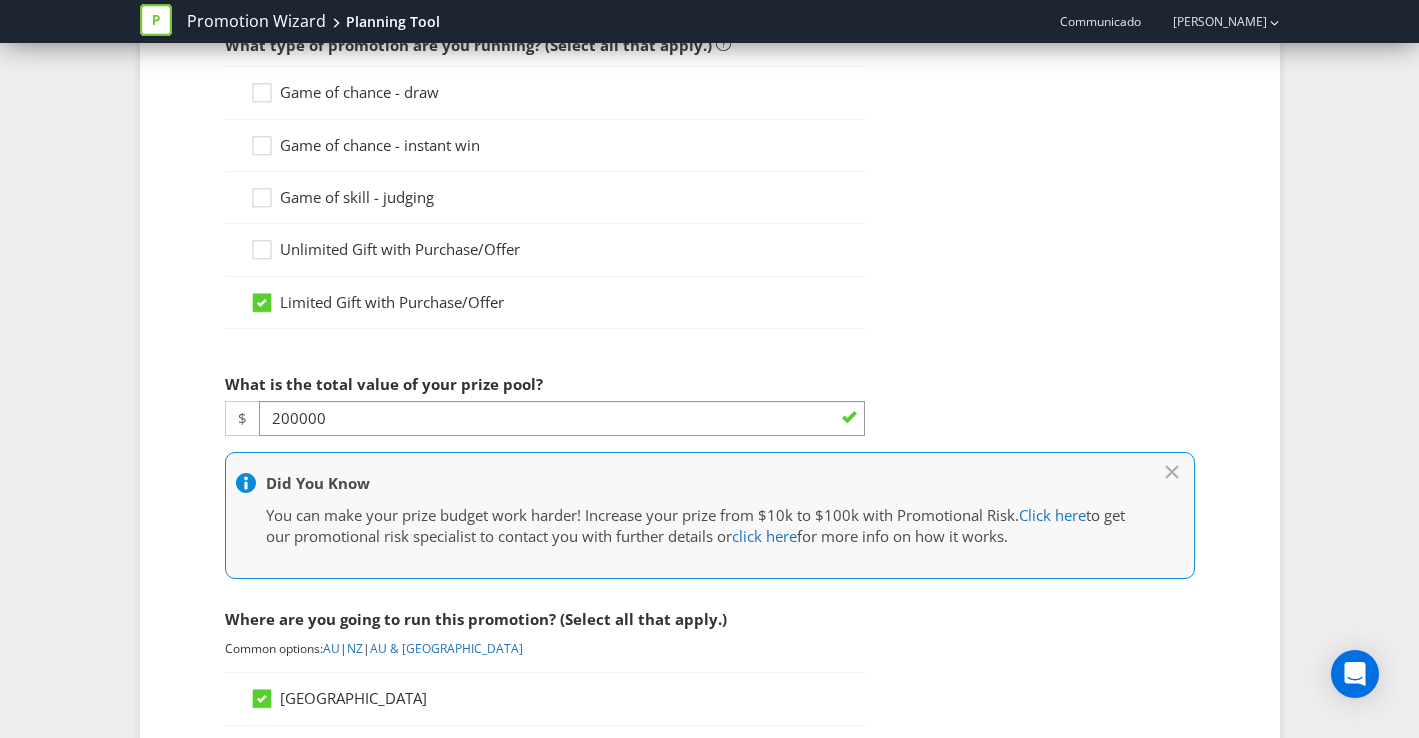 scroll, scrollTop: 246, scrollLeft: 0, axis: vertical 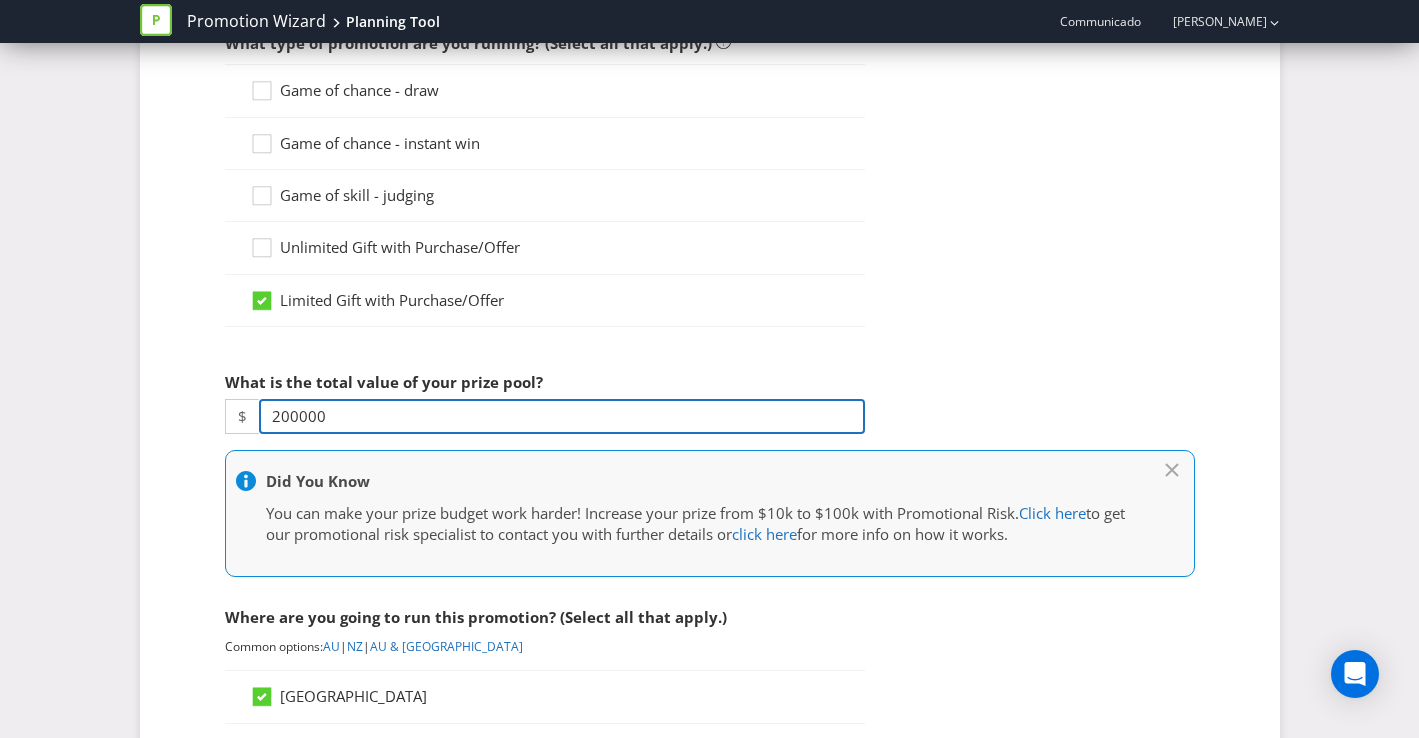 drag, startPoint x: 329, startPoint y: 421, endPoint x: 170, endPoint y: 421, distance: 159 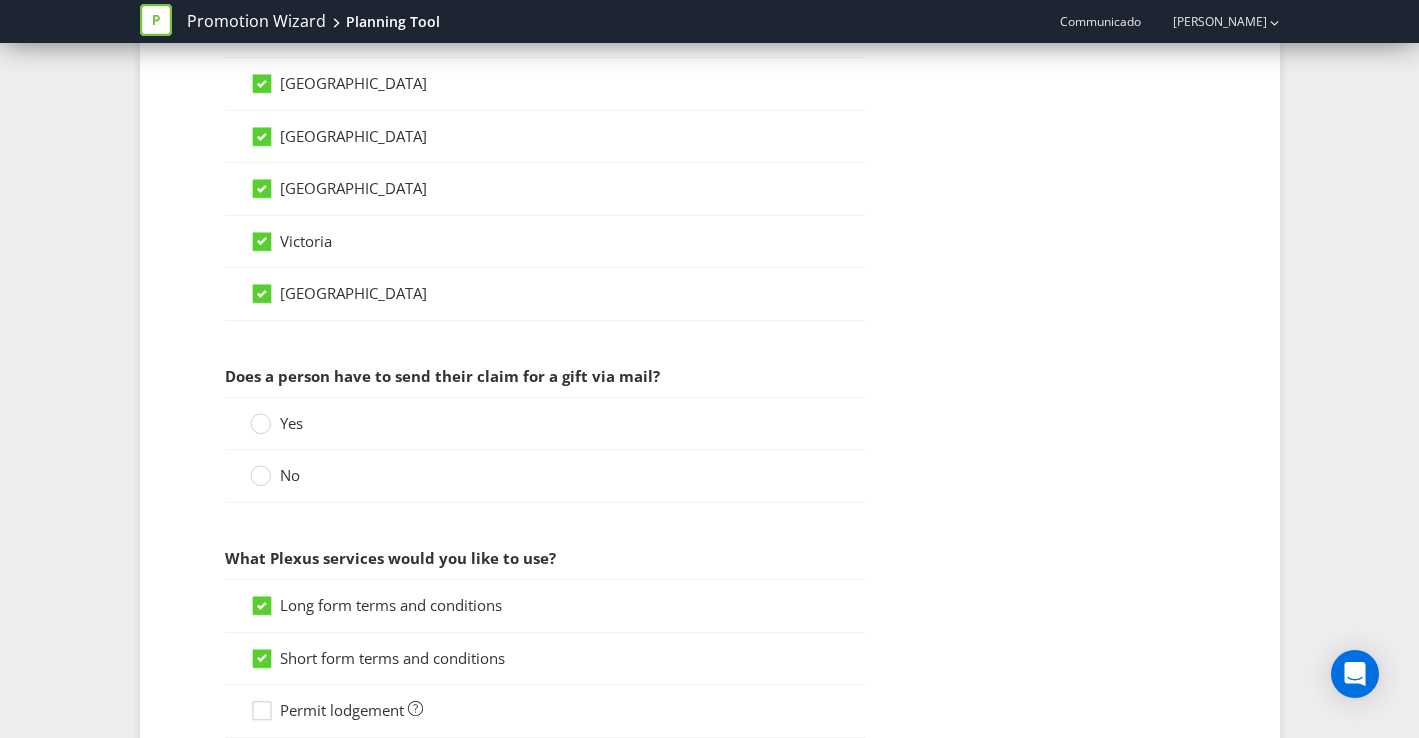 scroll, scrollTop: 1279, scrollLeft: 0, axis: vertical 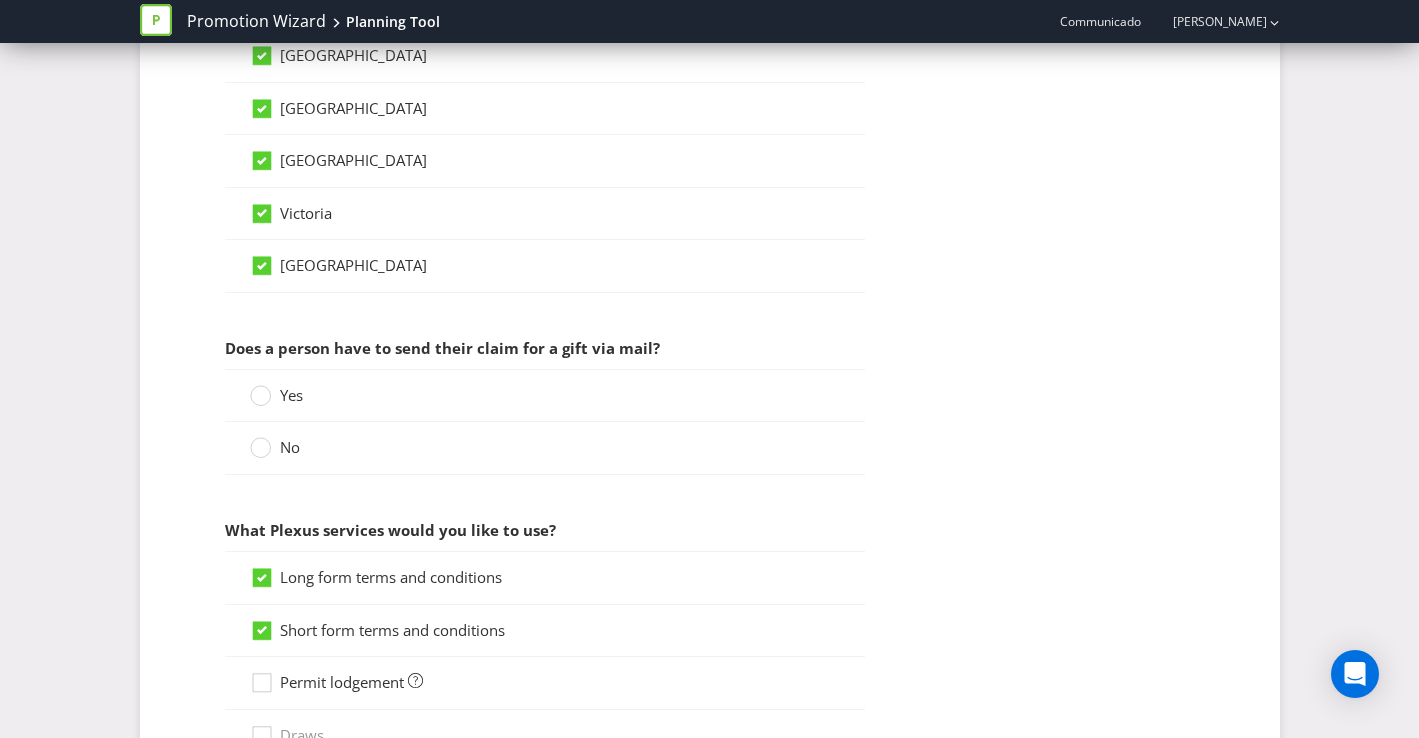 type on "30000" 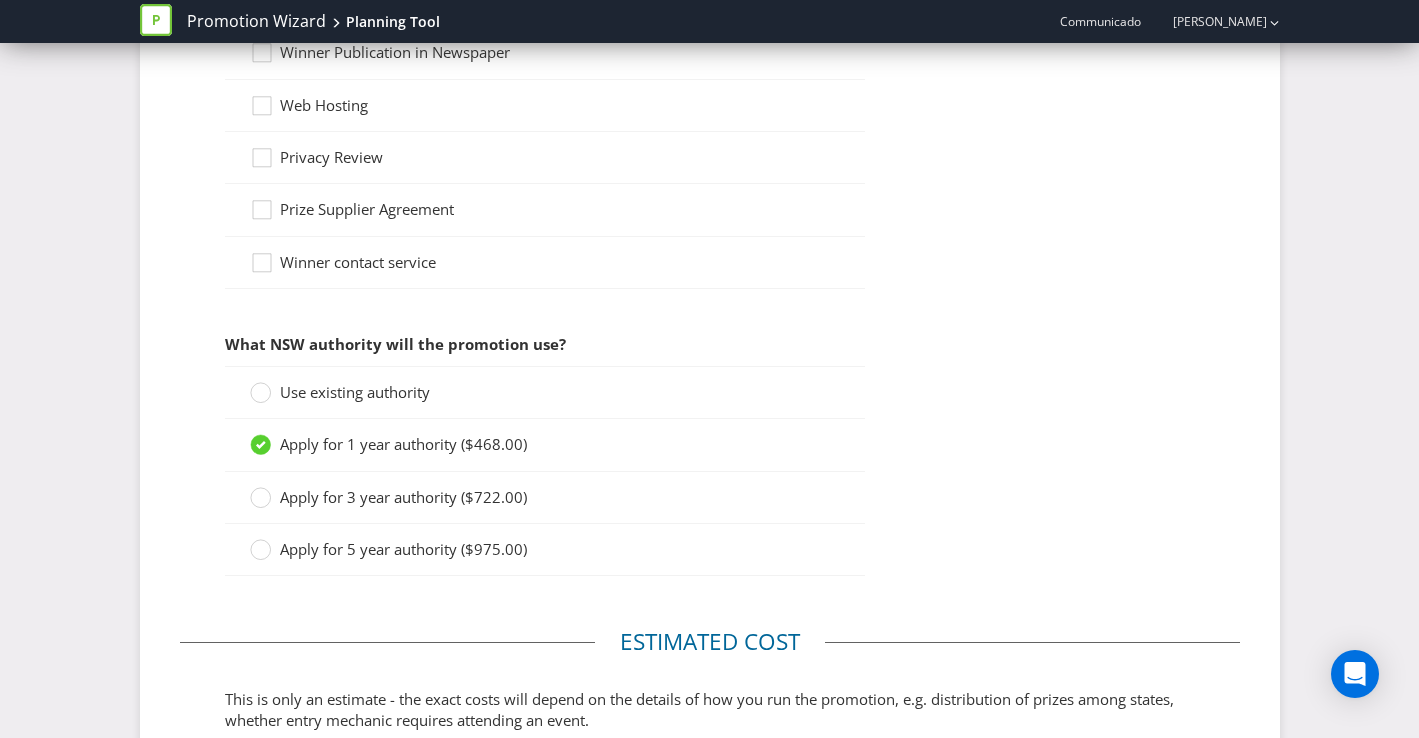 scroll, scrollTop: 2224, scrollLeft: 0, axis: vertical 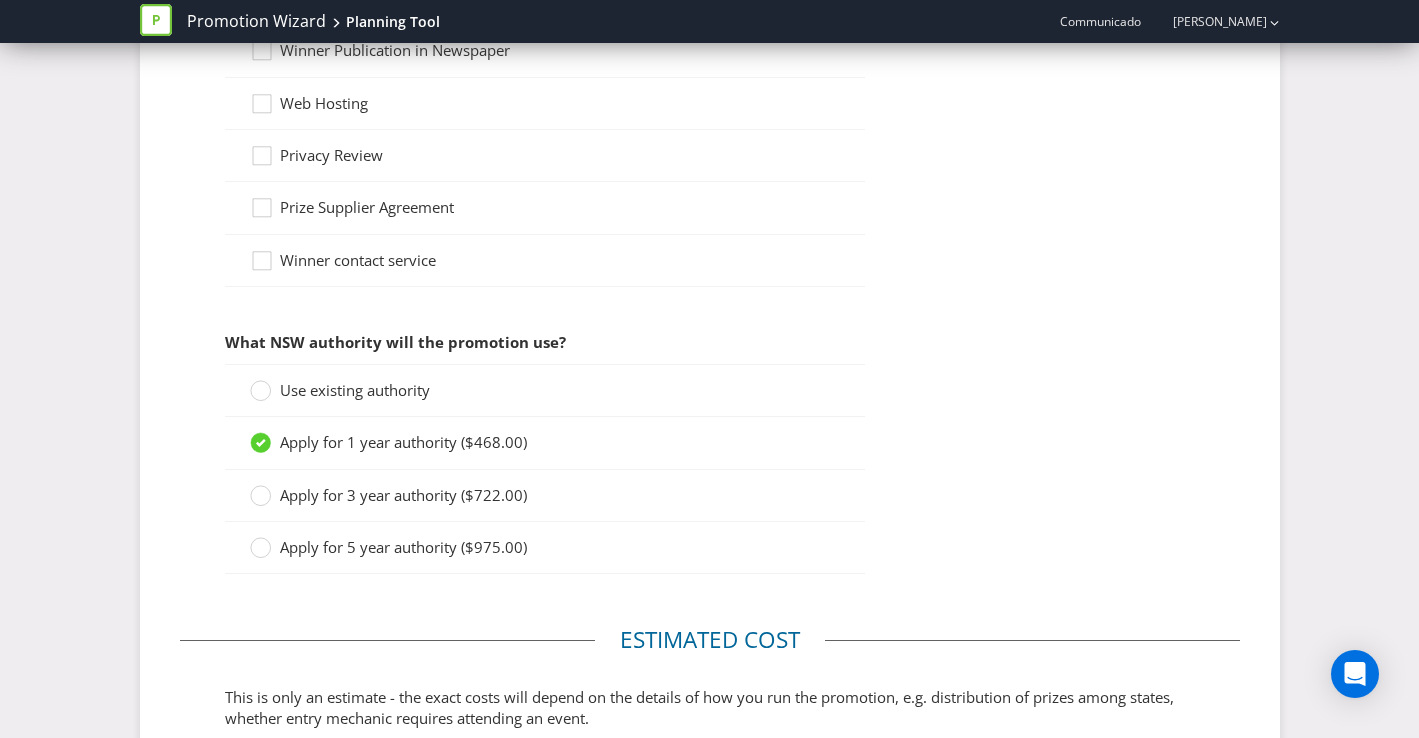 click on "Use existing authority" at bounding box center [355, 390] 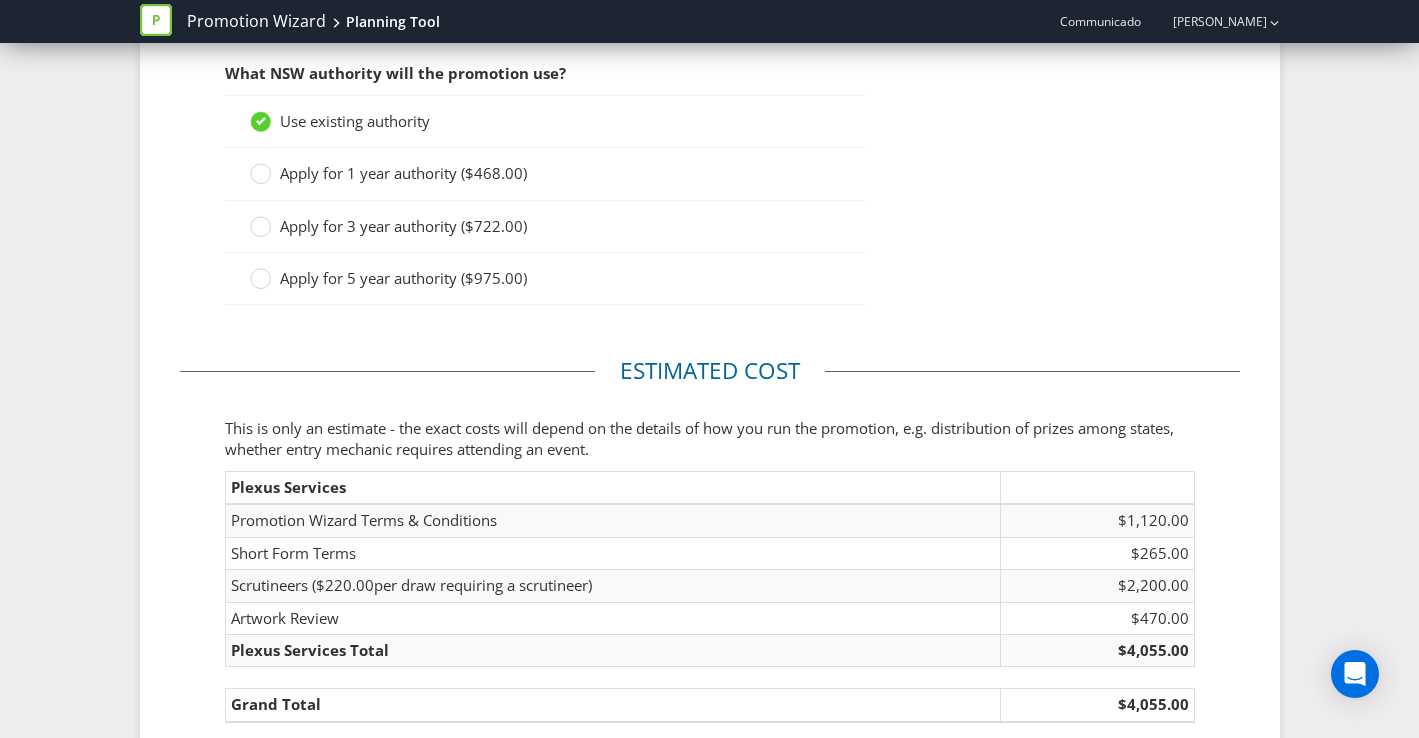 scroll, scrollTop: 2632, scrollLeft: 0, axis: vertical 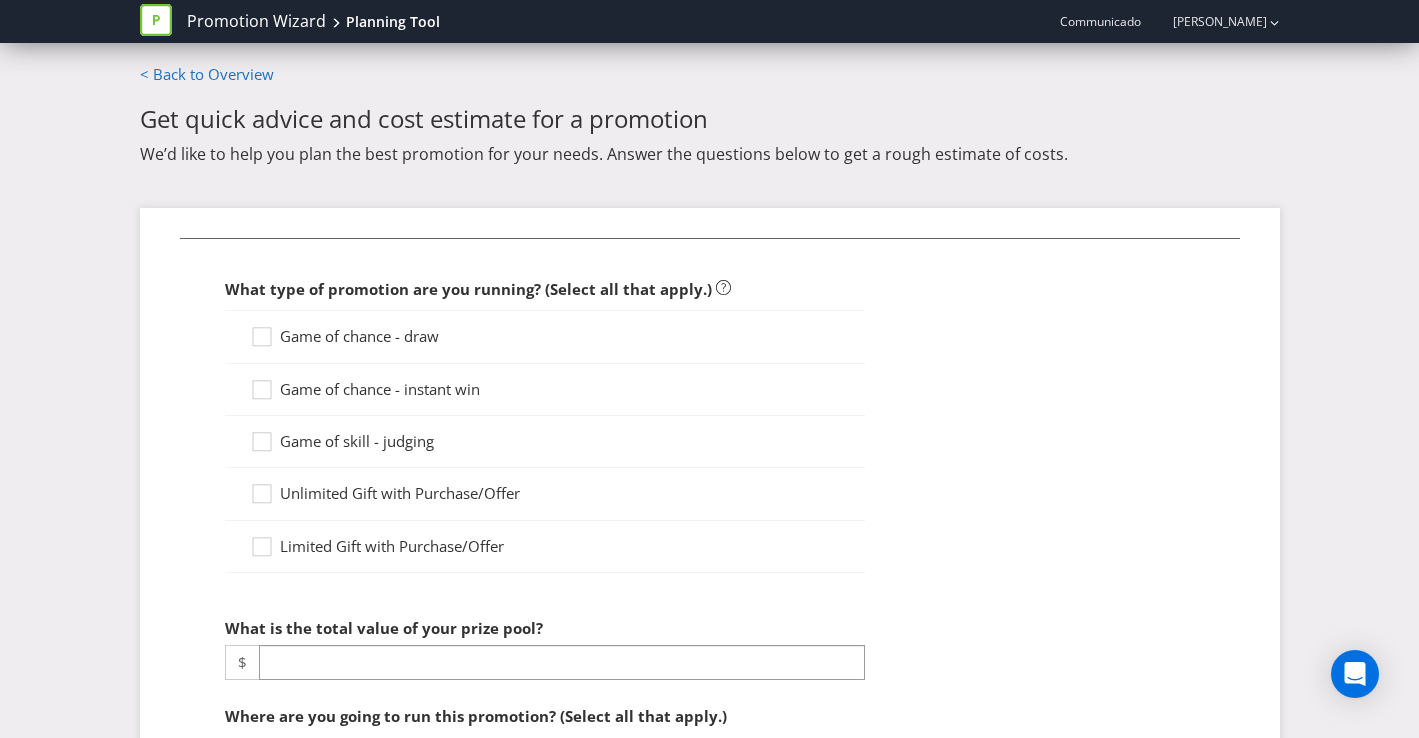 click on "Game of chance - draw" at bounding box center [359, 336] 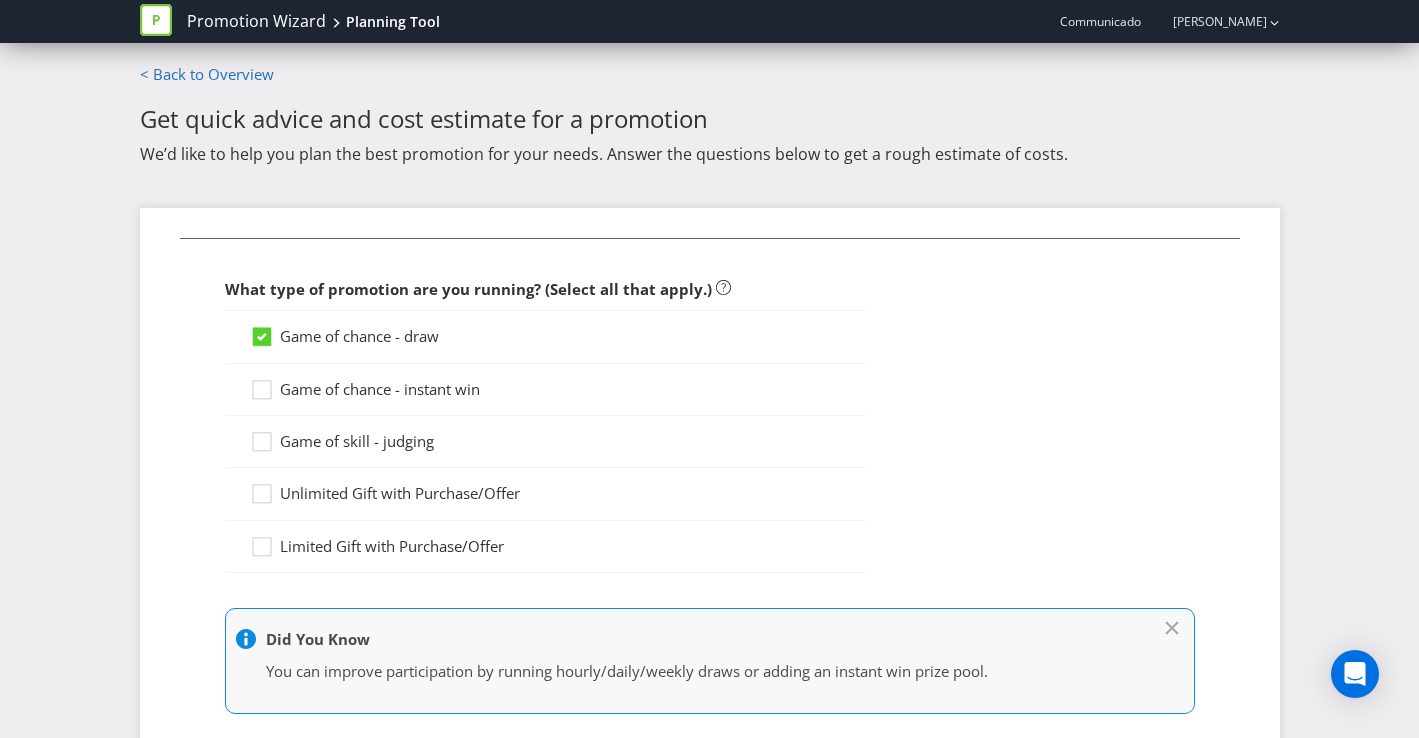 click on "Game of chance - draw" at bounding box center [359, 336] 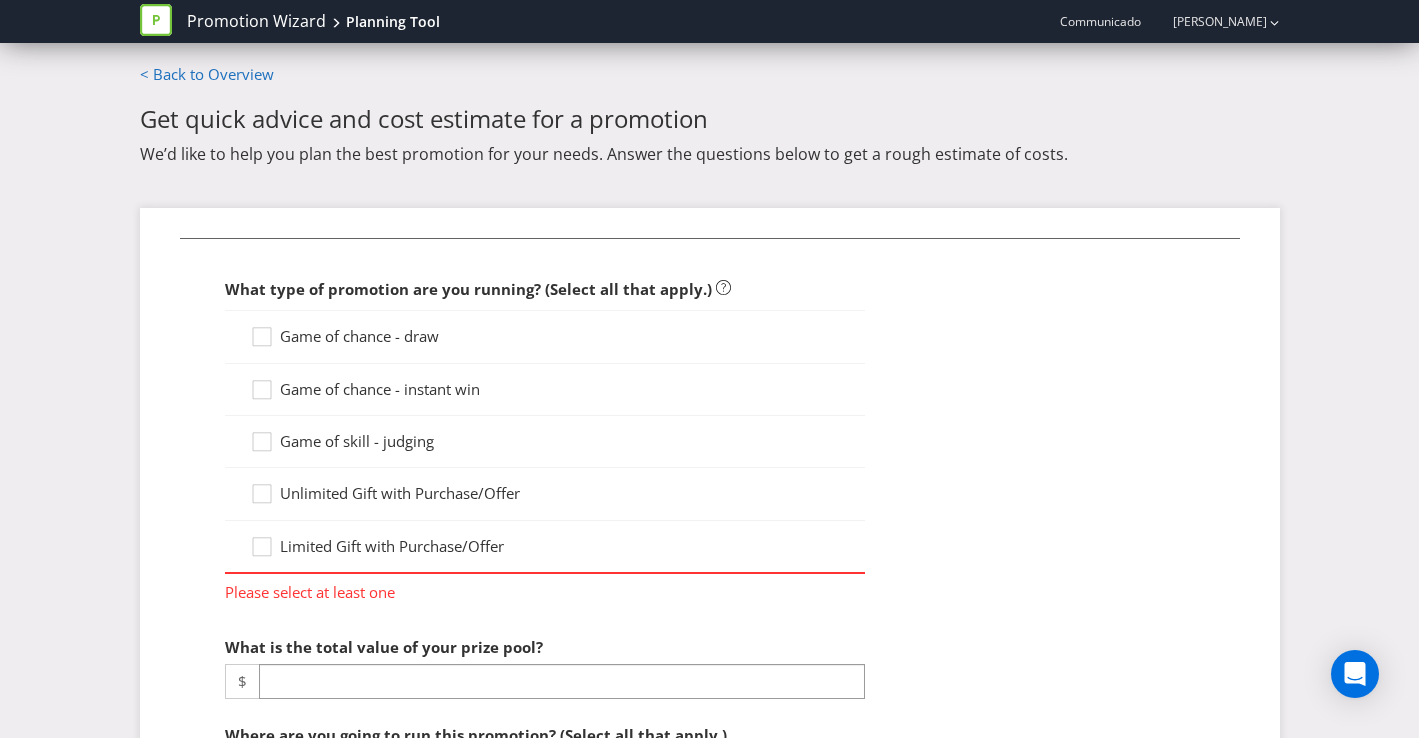click on "Limited Gift with Purchase/Offer" at bounding box center (392, 546) 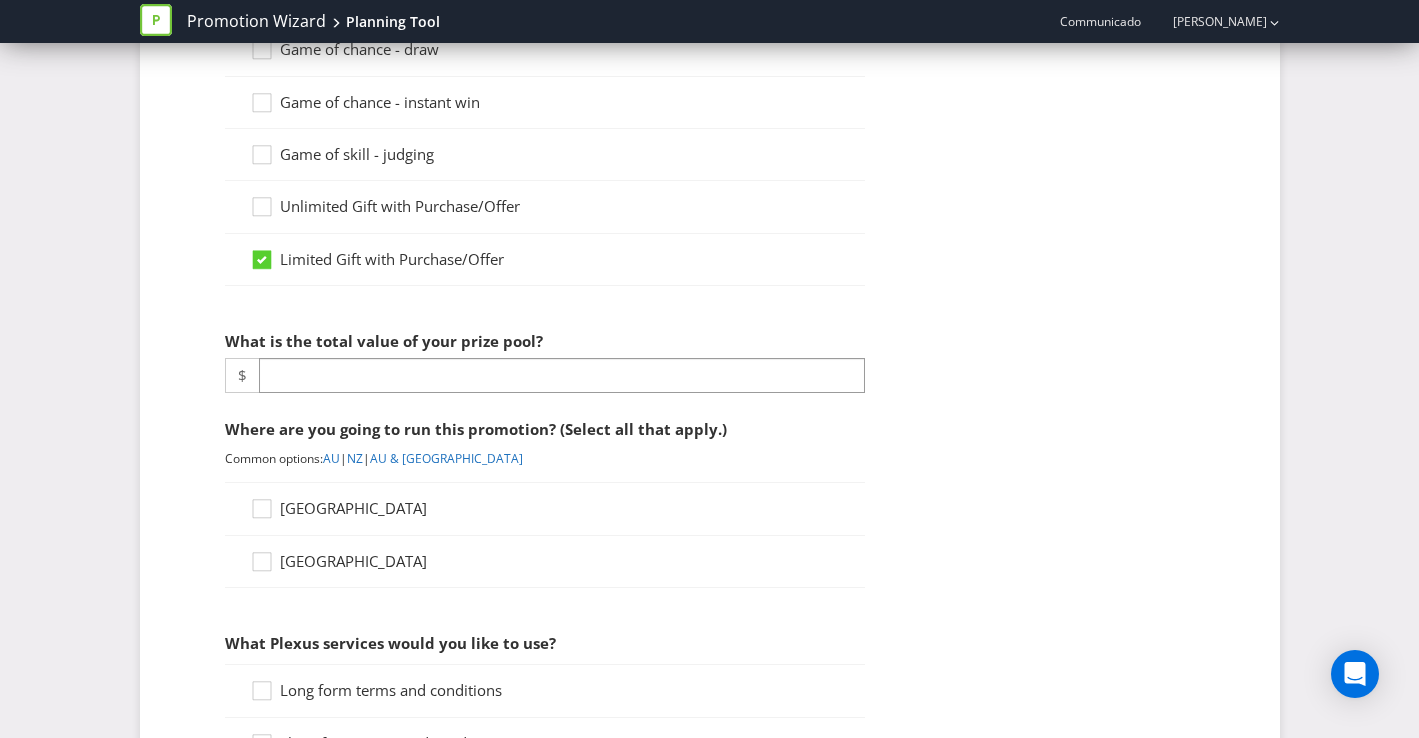 scroll, scrollTop: 303, scrollLeft: 0, axis: vertical 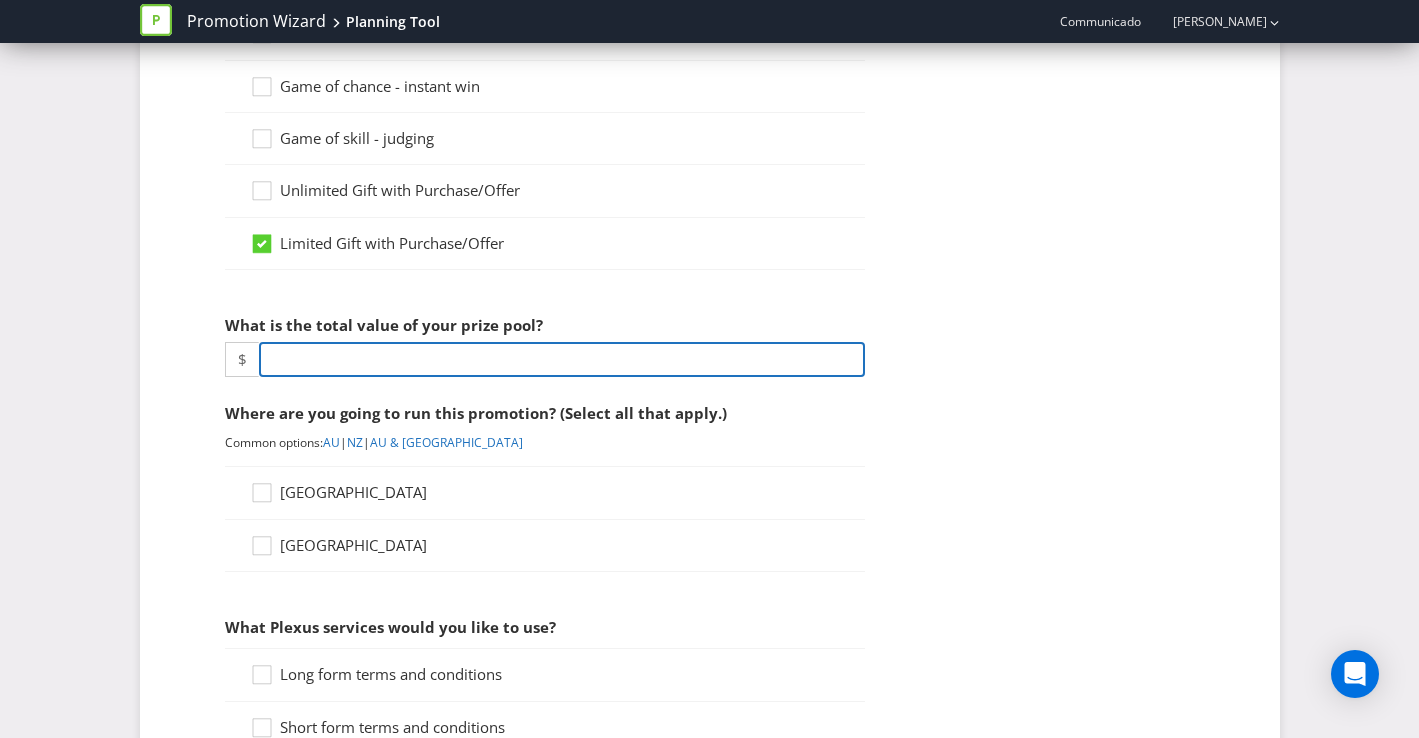 click at bounding box center [562, 359] 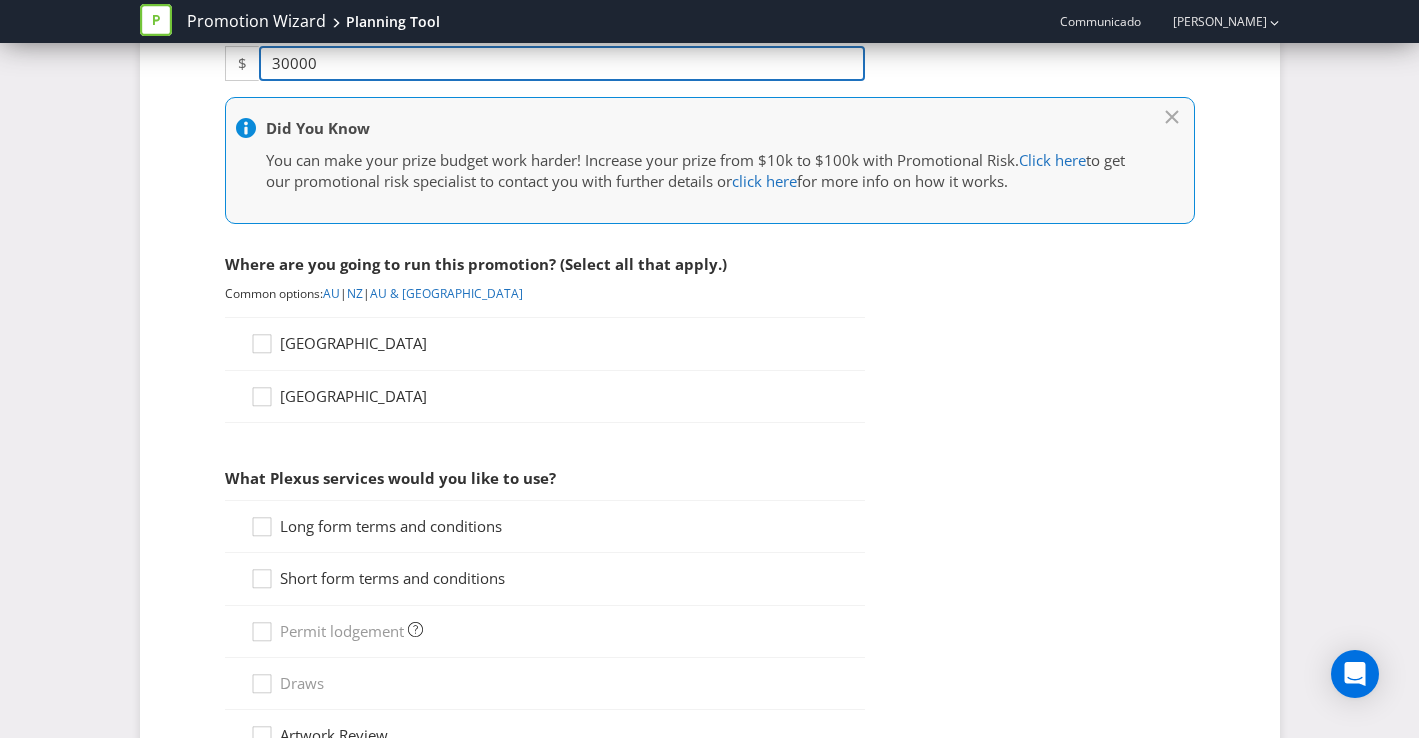 type on "30000" 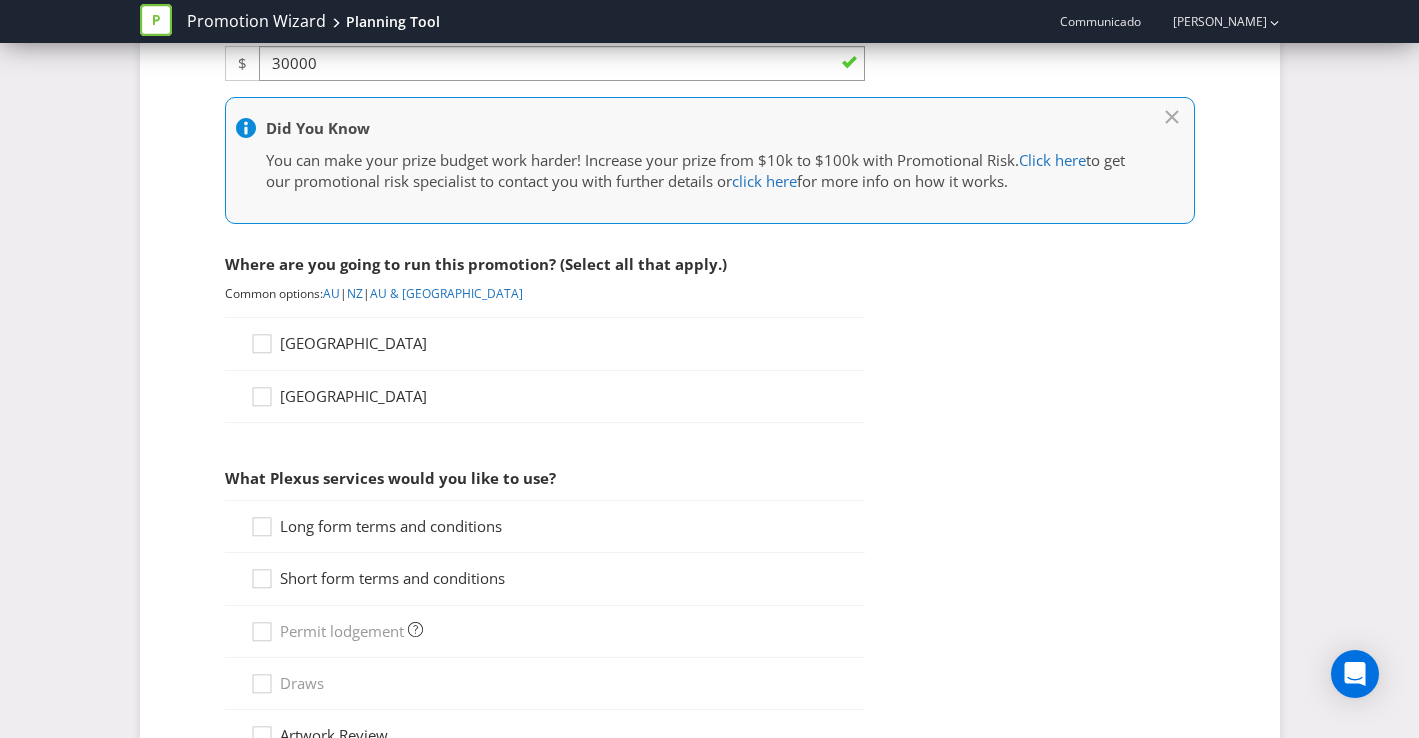 click on "[GEOGRAPHIC_DATA]" at bounding box center (353, 343) 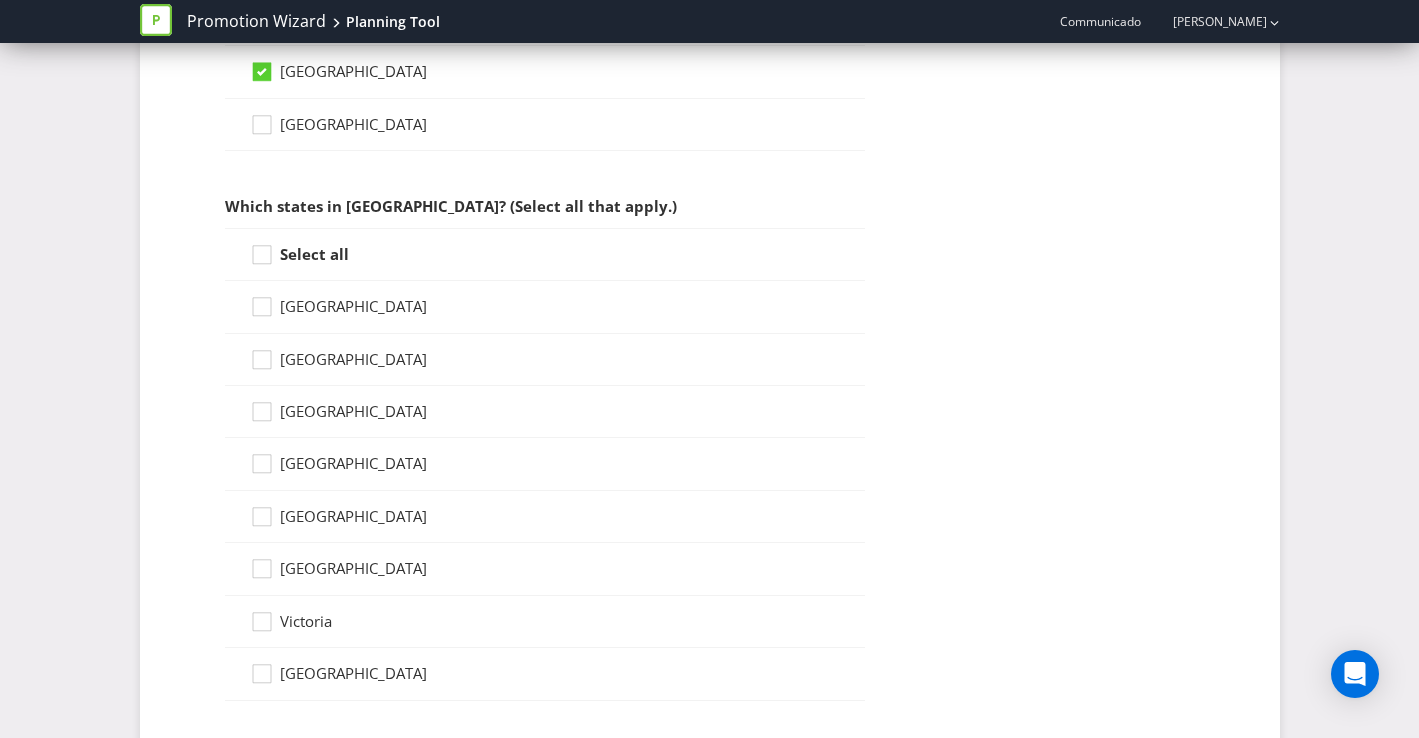 click on "Select all" at bounding box center [314, 254] 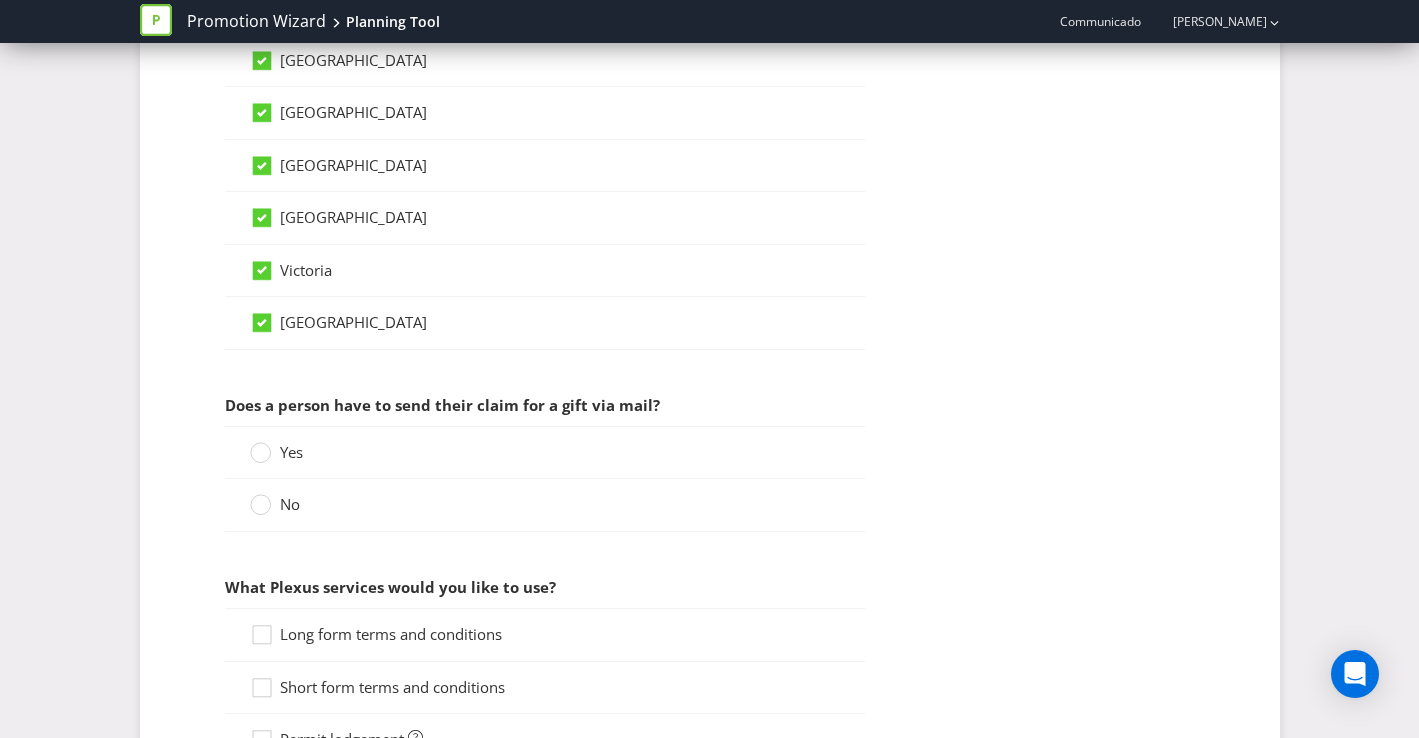 scroll, scrollTop: 1233, scrollLeft: 0, axis: vertical 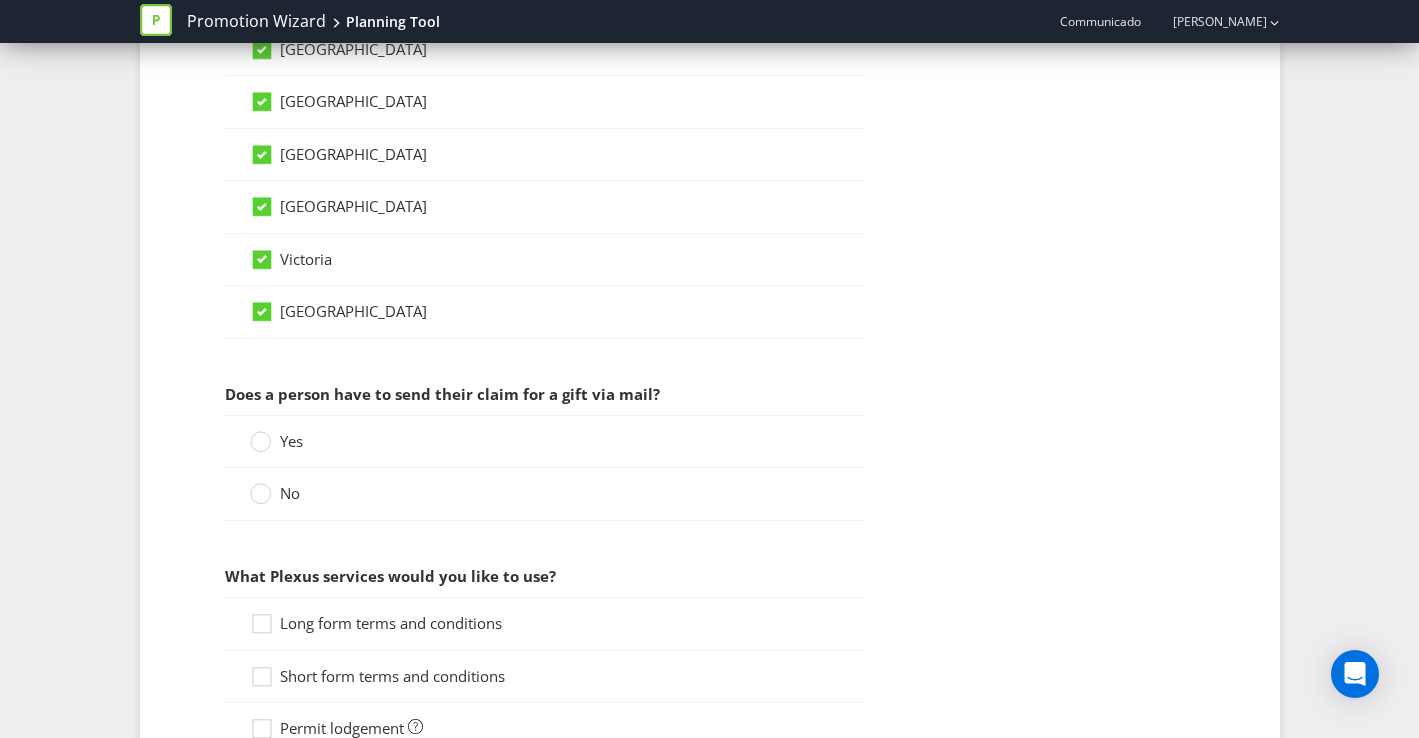 click on "No" at bounding box center (290, 493) 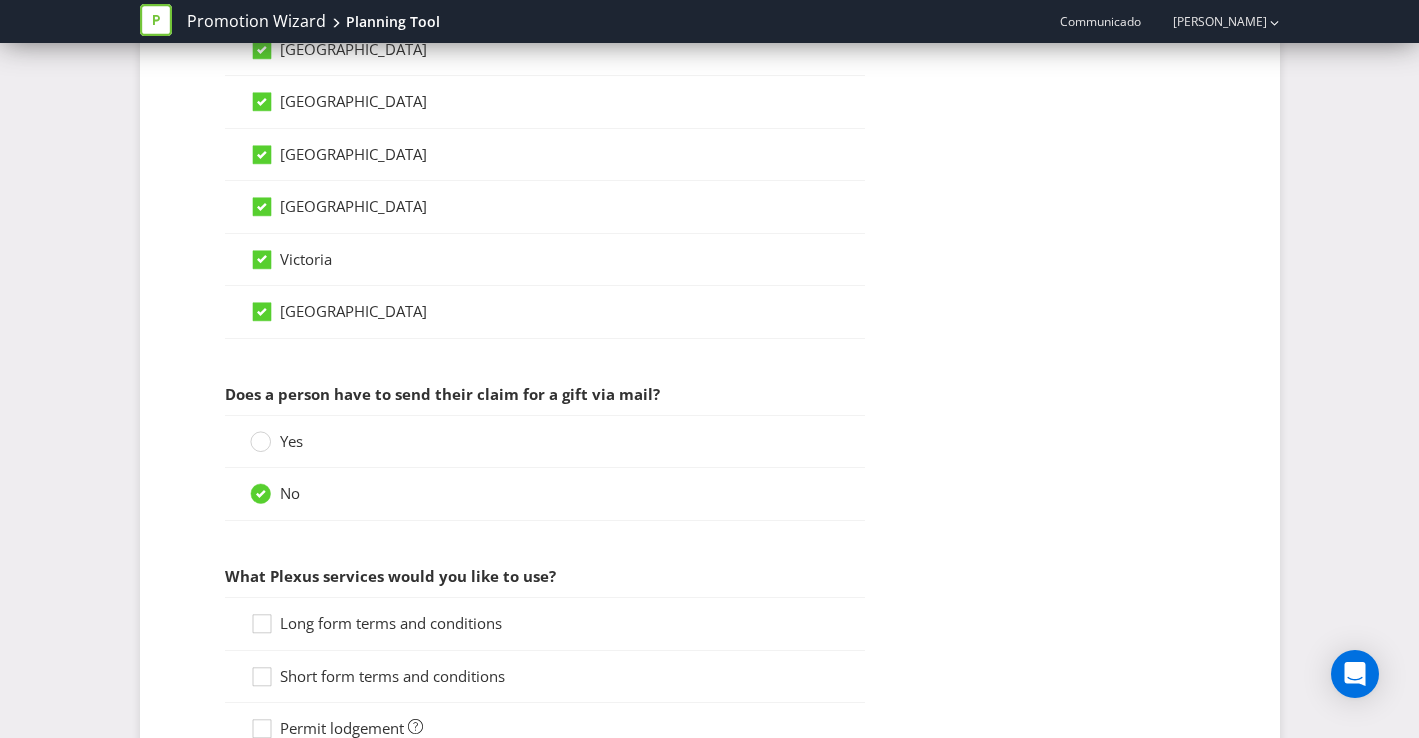click on "Long form terms and conditions" at bounding box center [391, 623] 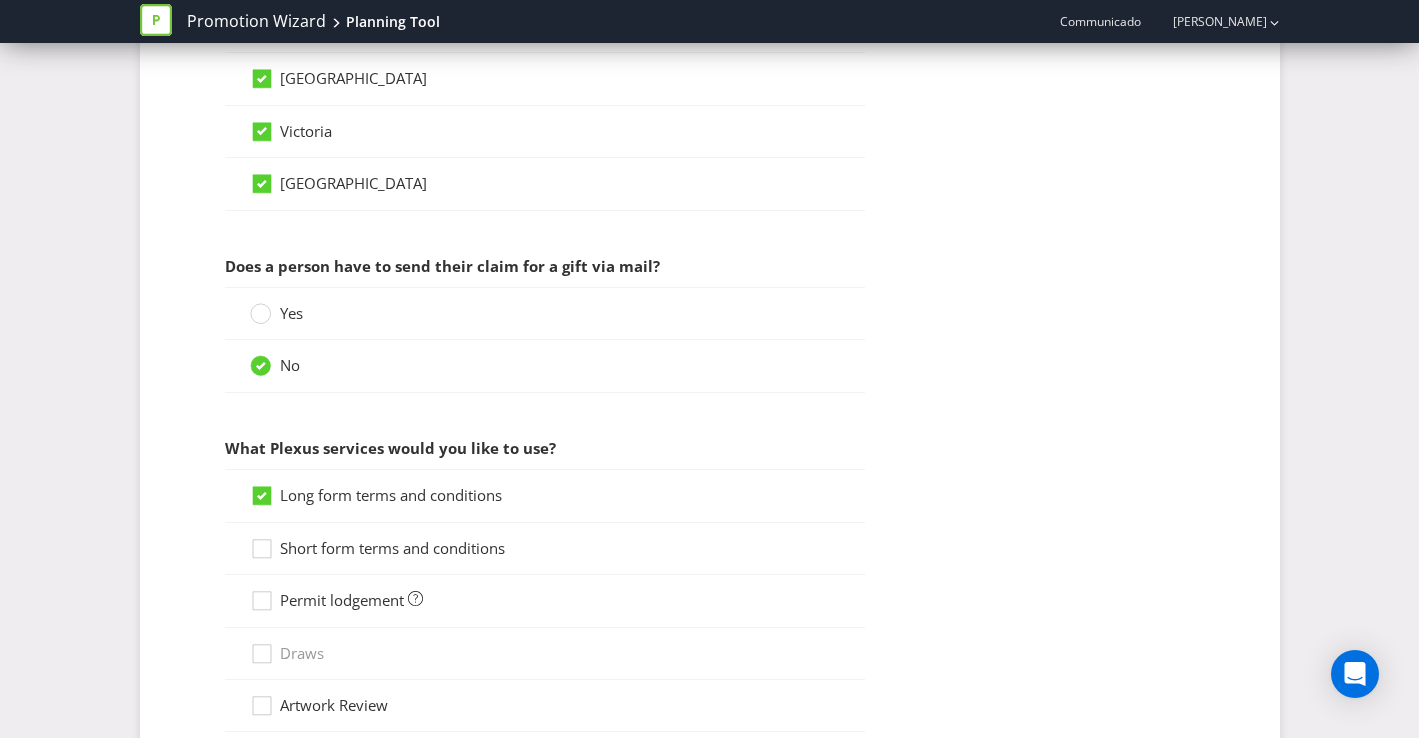 click on "Short form terms and conditions" at bounding box center [392, 548] 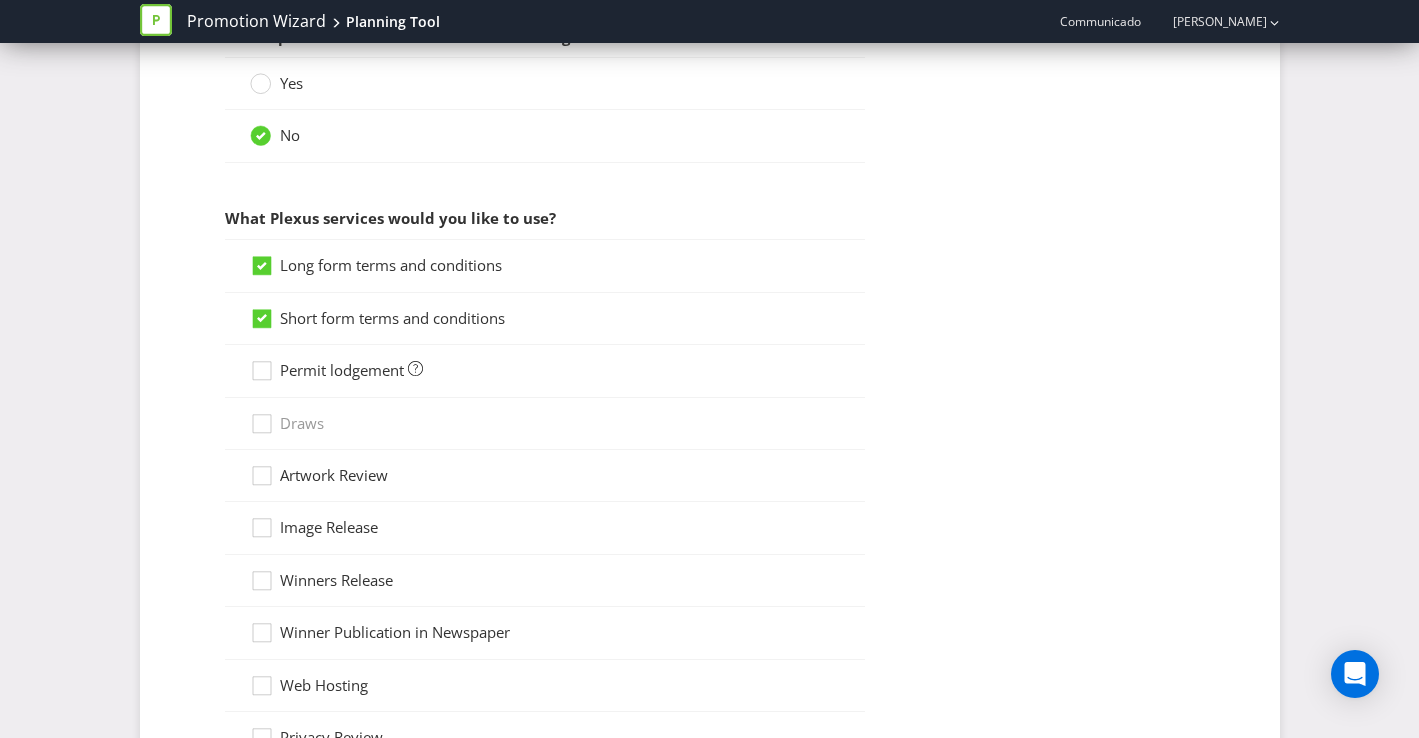 scroll, scrollTop: 1598, scrollLeft: 0, axis: vertical 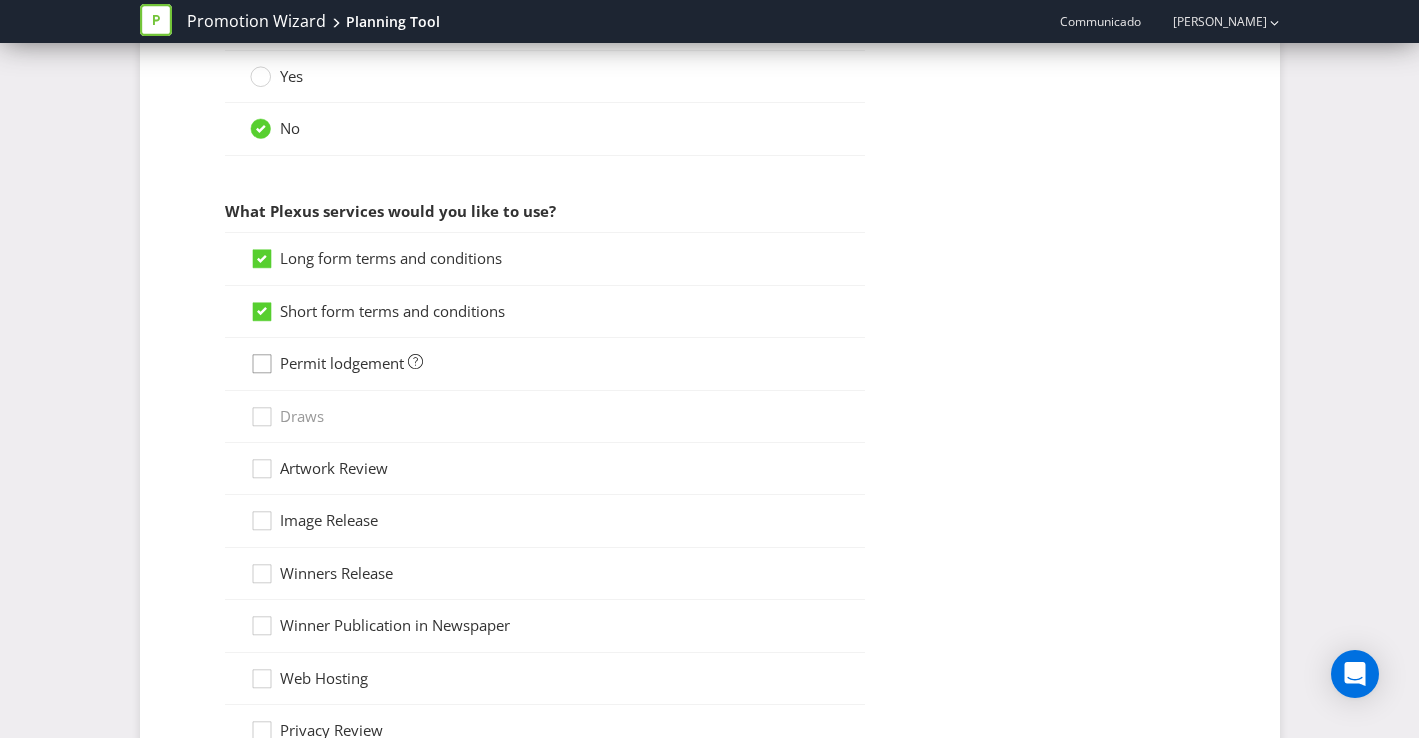 click 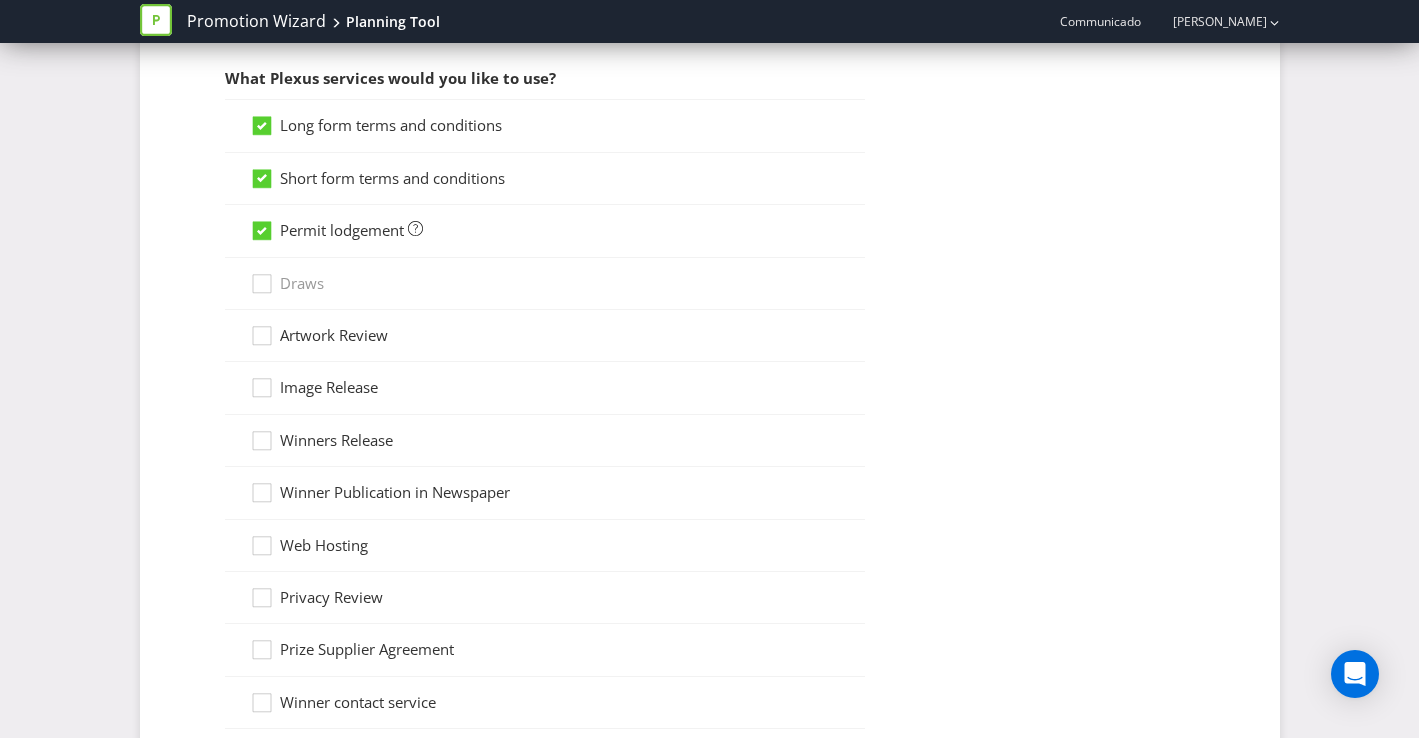 scroll, scrollTop: 1732, scrollLeft: 0, axis: vertical 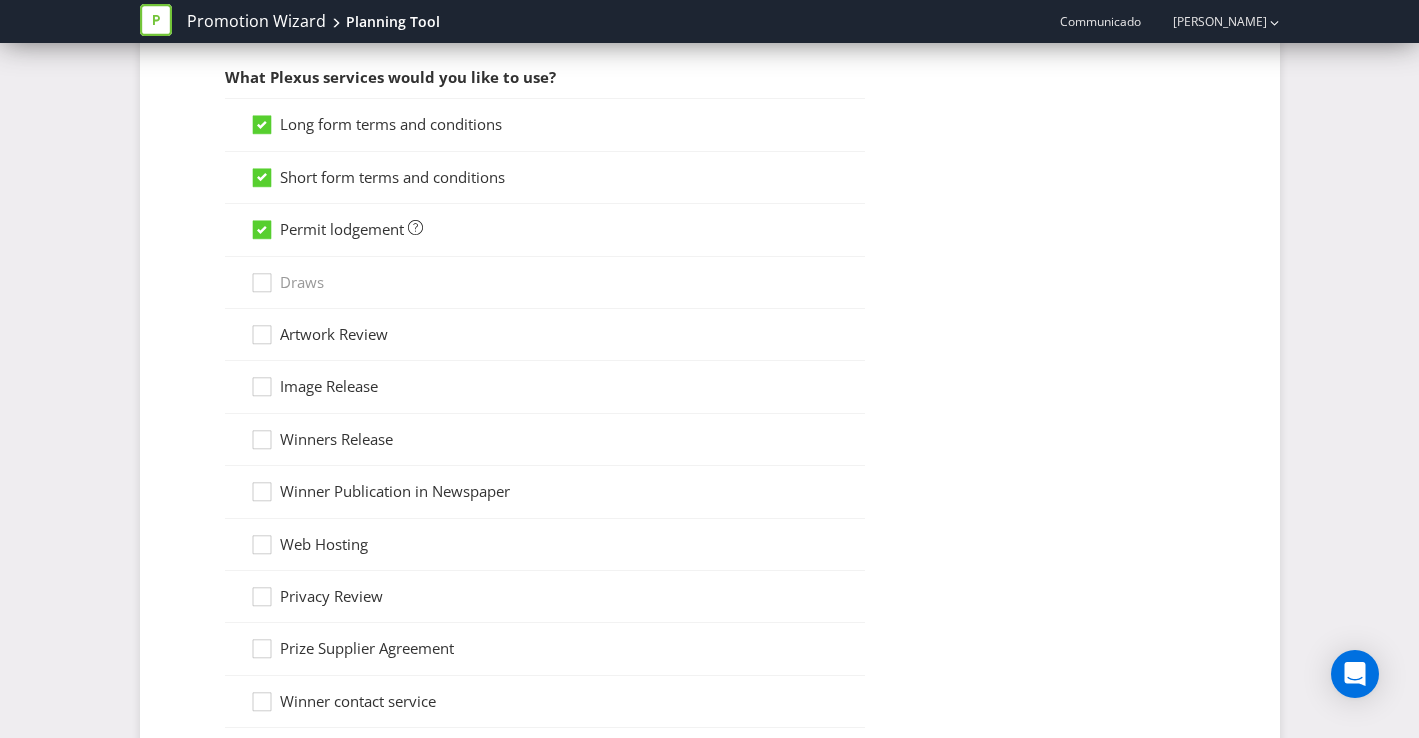 click on "Artwork Review" at bounding box center [334, 334] 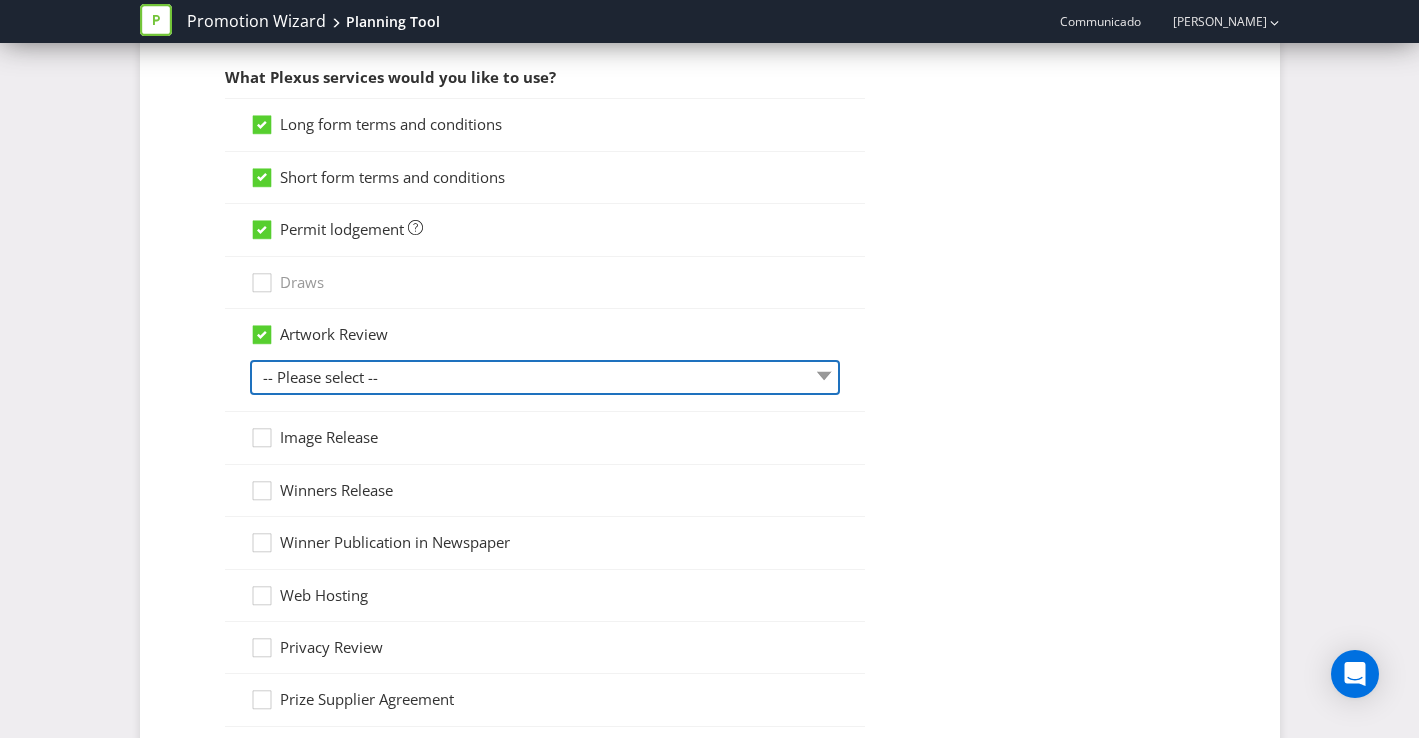 click on "-- Please select -- 1 piece 2-4 pieces (provided at same time) 5-7 pieces (provided at same time) For more than 7 pieces, please contact us for a quote" at bounding box center [545, 377] 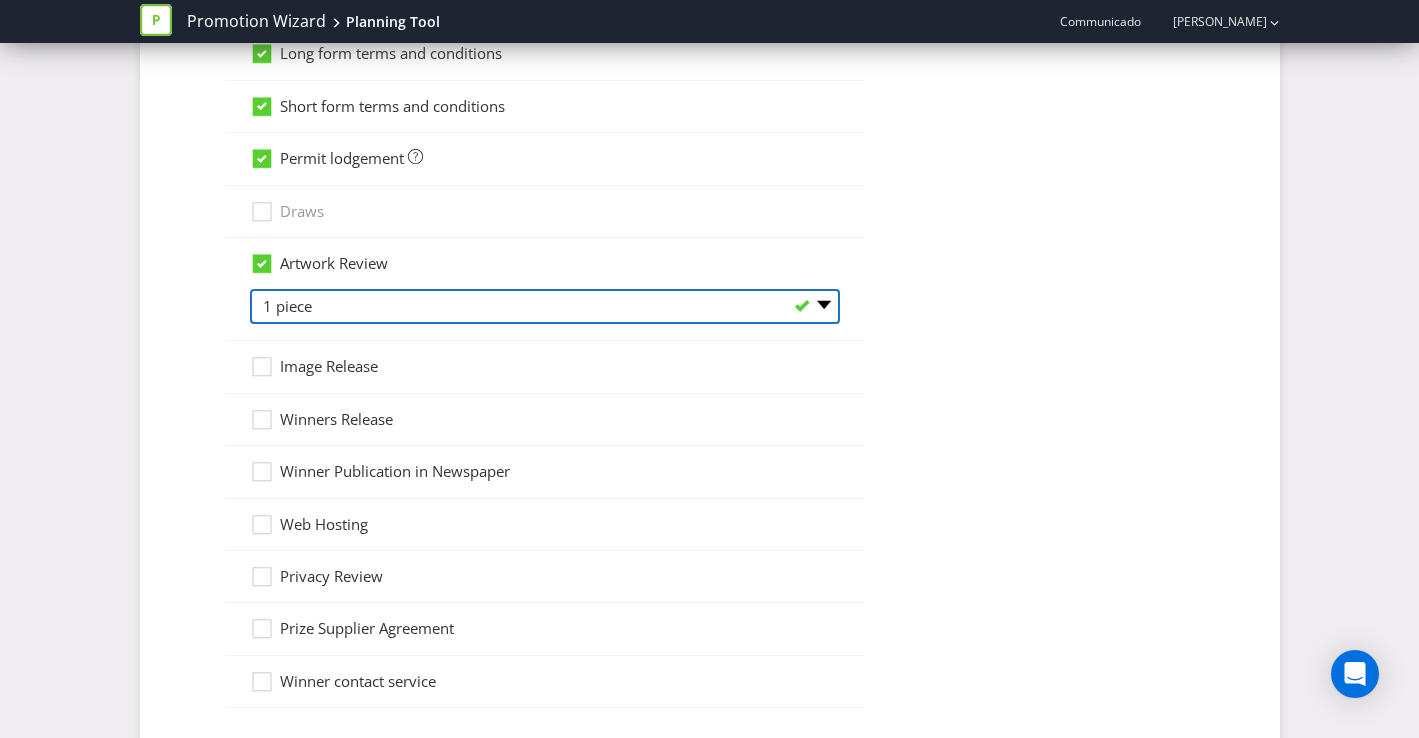 scroll, scrollTop: 2229, scrollLeft: 0, axis: vertical 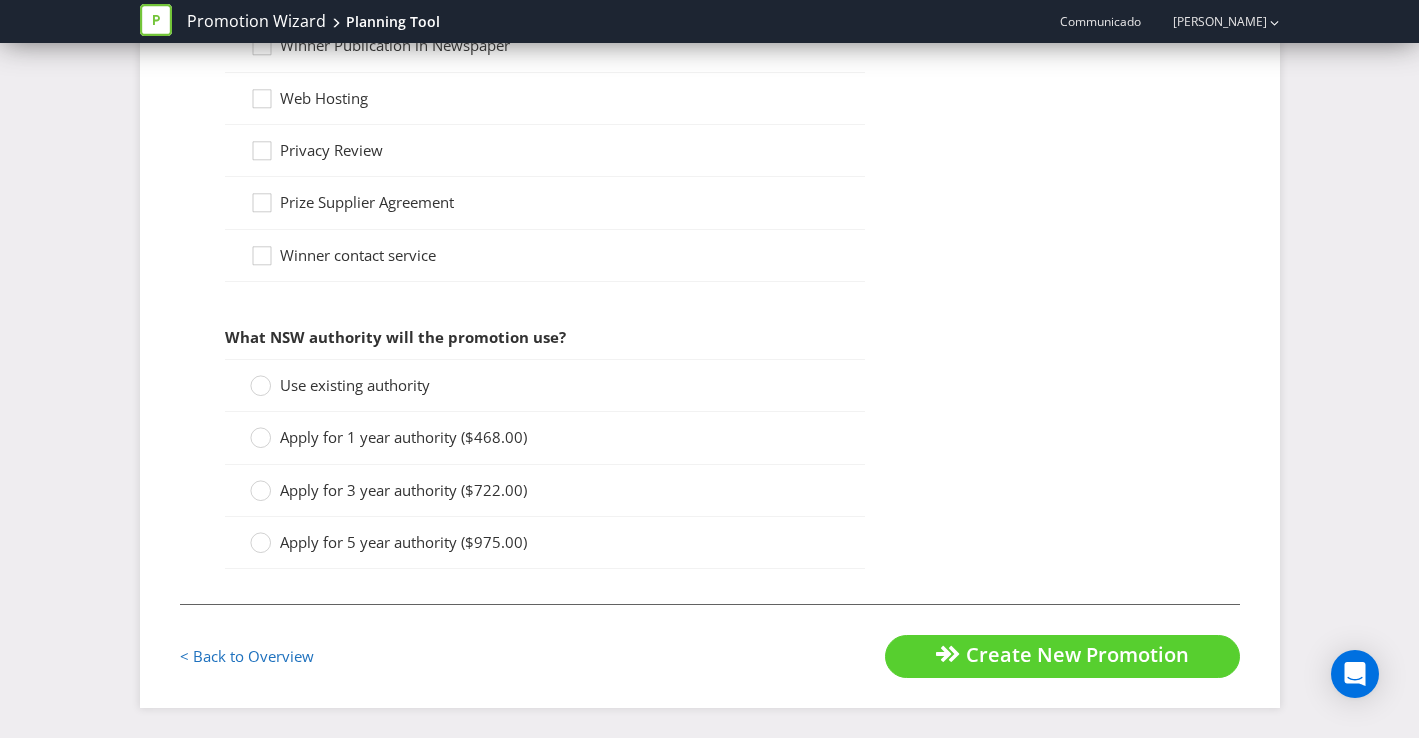 click on "Use existing authority" at bounding box center [355, 385] 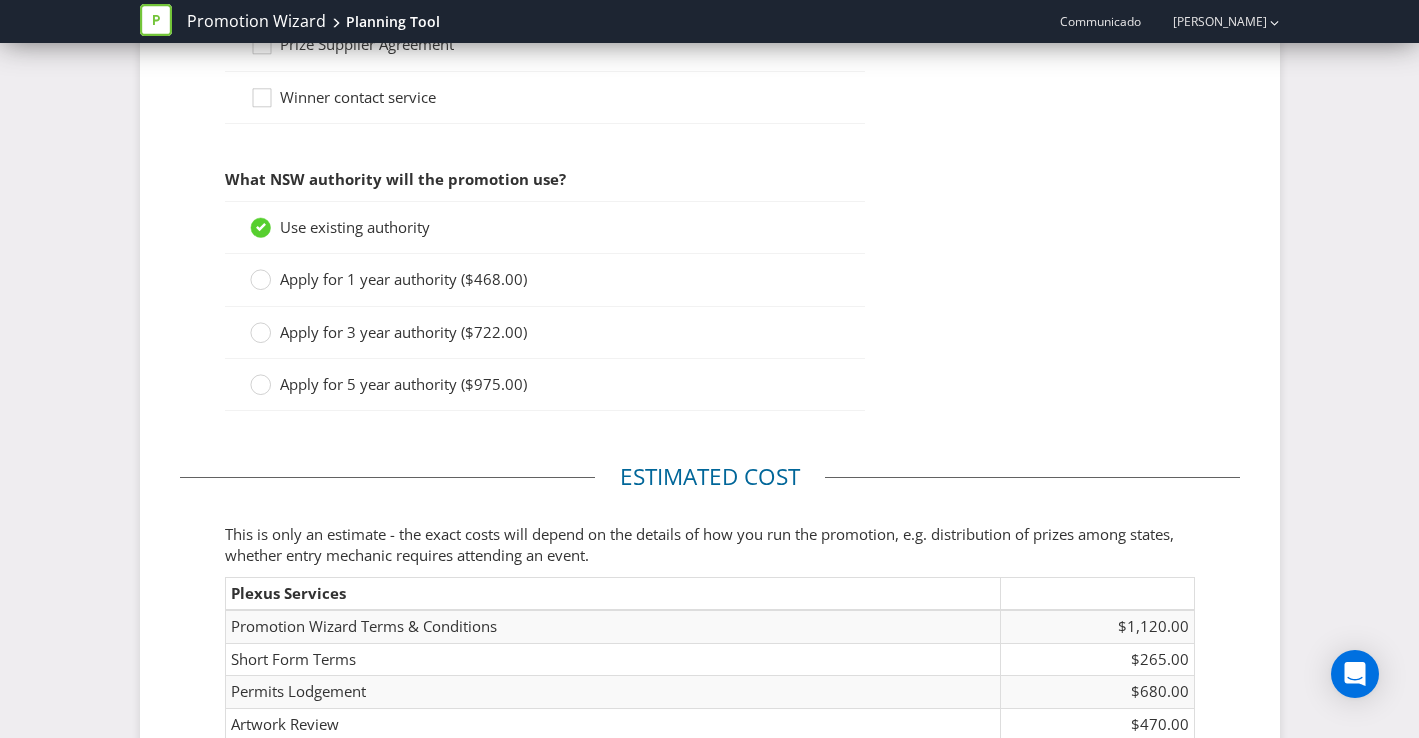 scroll, scrollTop: 2632, scrollLeft: 0, axis: vertical 